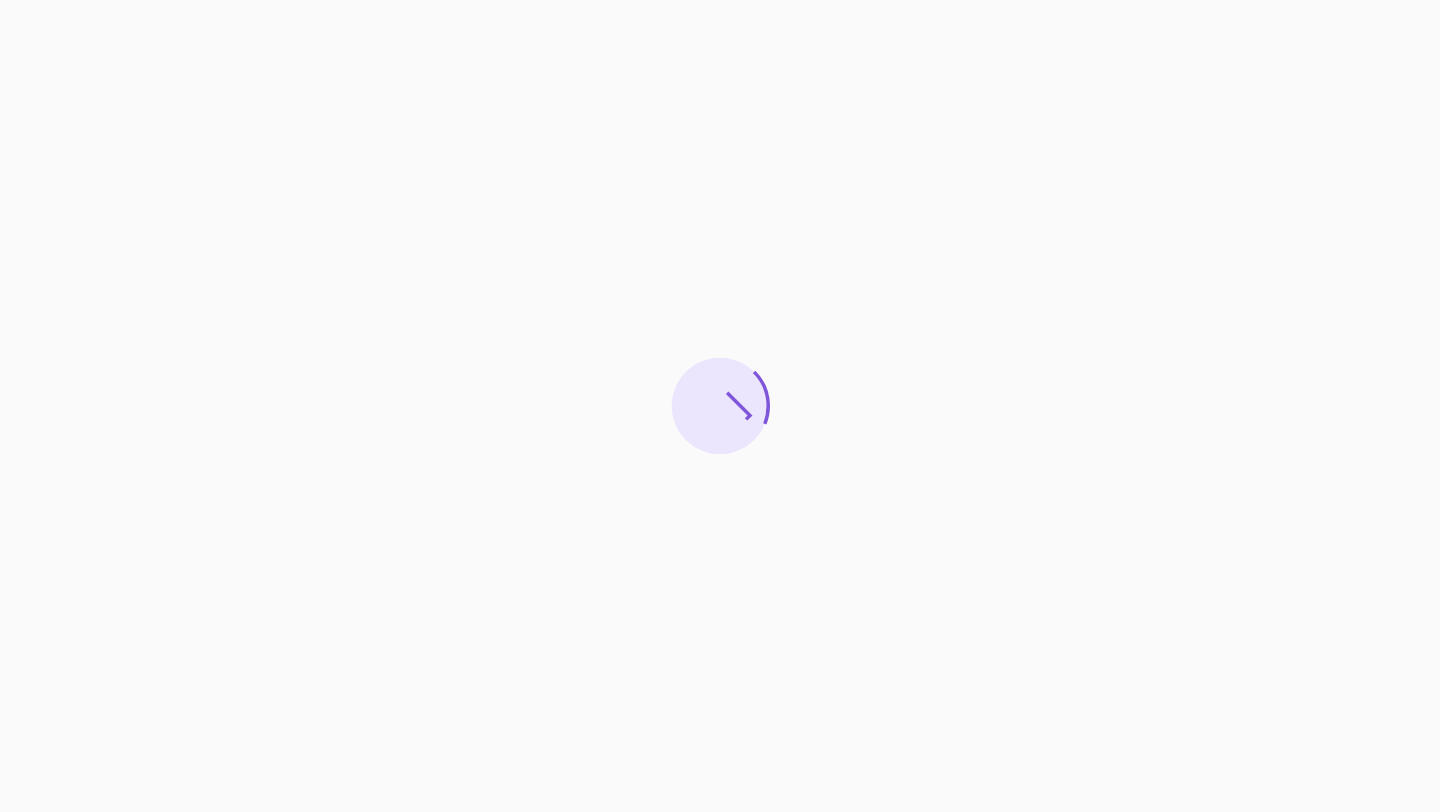 scroll, scrollTop: 0, scrollLeft: 0, axis: both 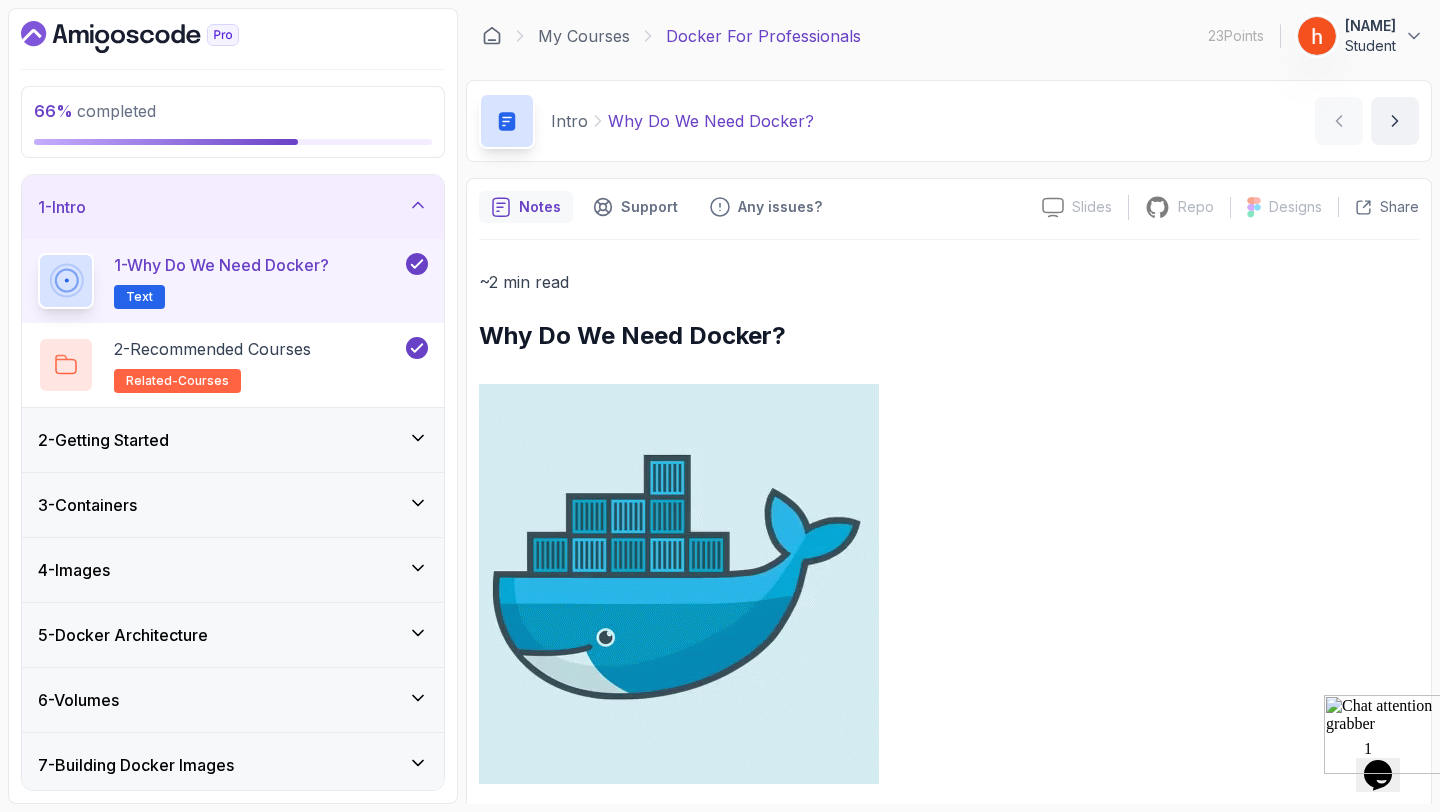 click at bounding box center (949, 584) 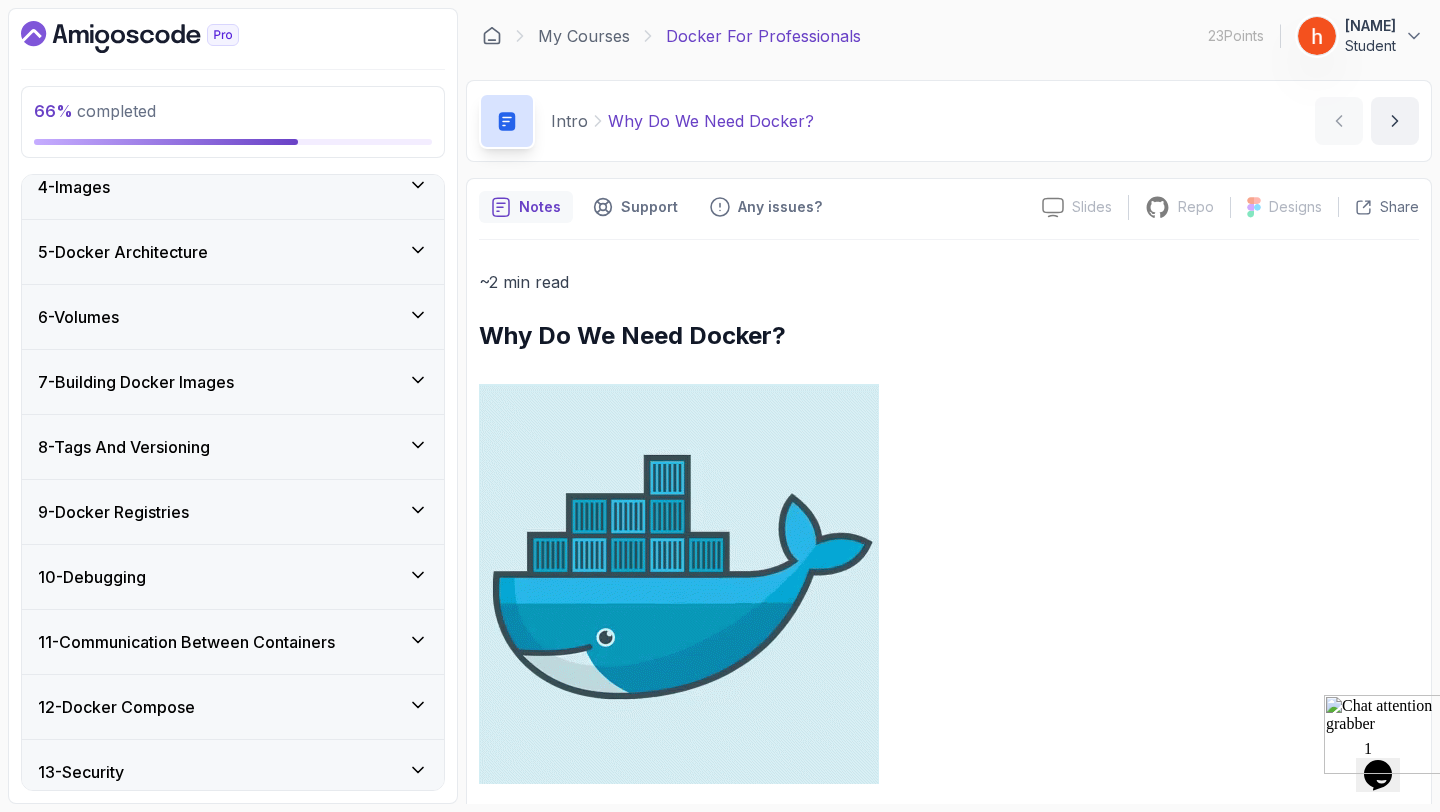 scroll, scrollTop: 436, scrollLeft: 0, axis: vertical 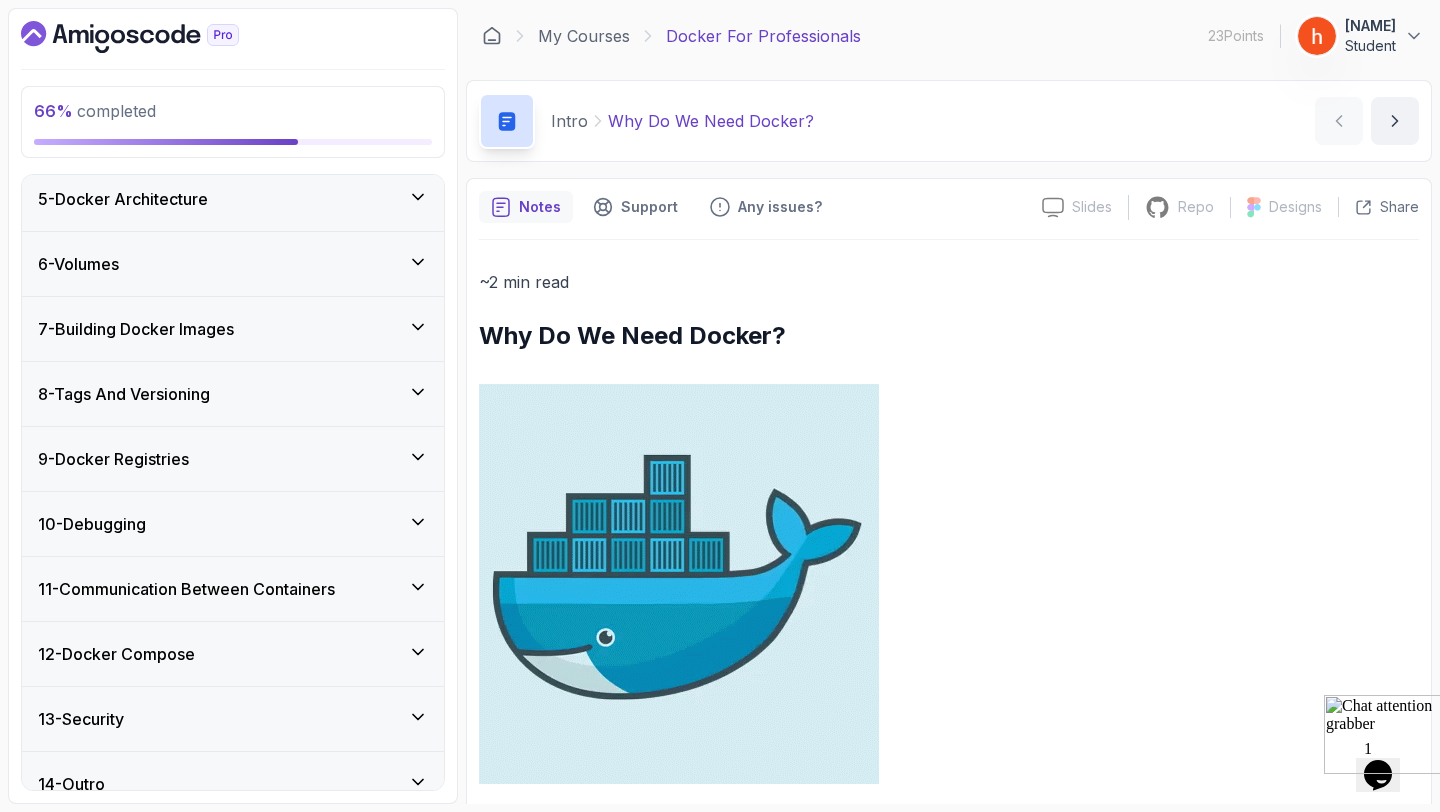 click on "9  -  Docker Registries" at bounding box center [233, 459] 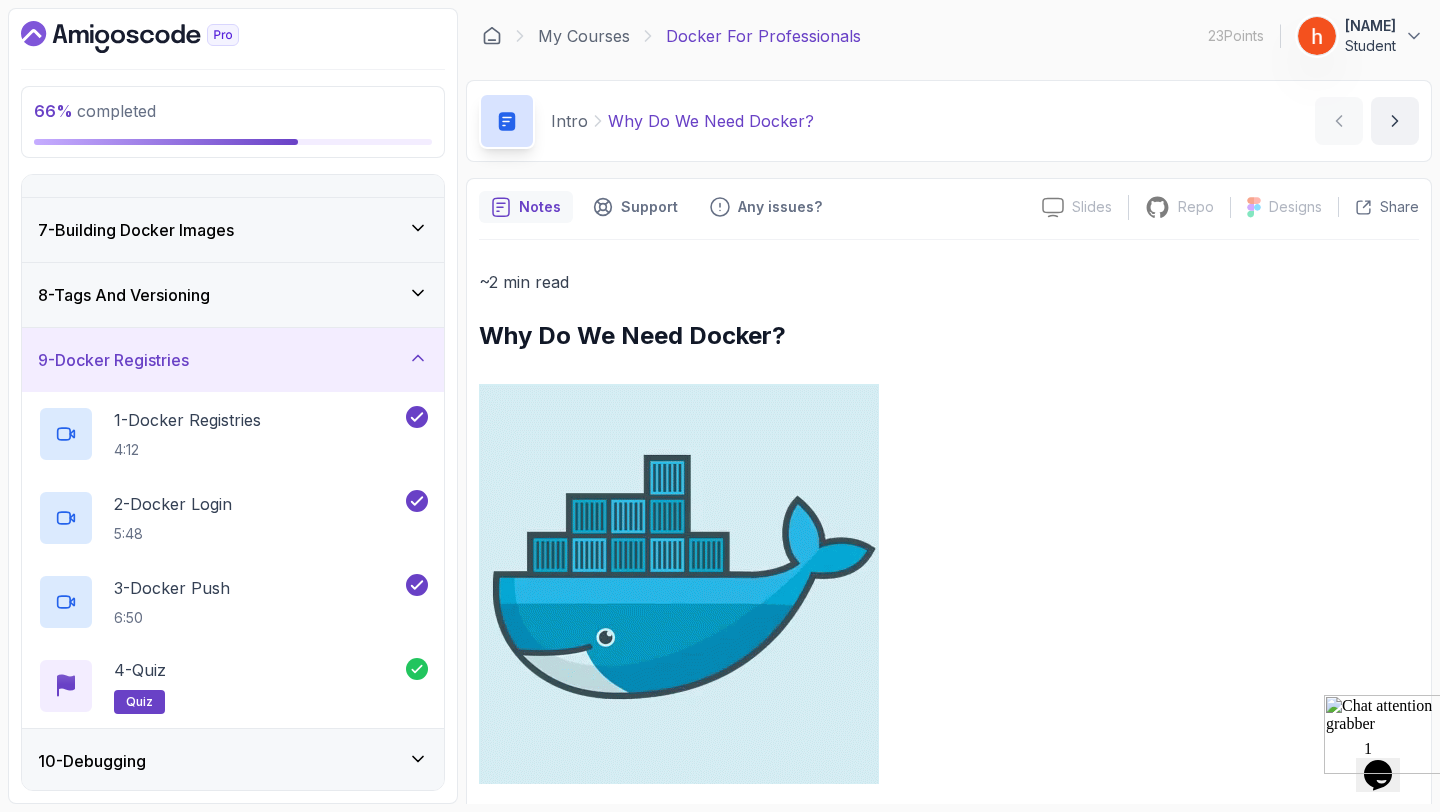 scroll, scrollTop: 374, scrollLeft: 0, axis: vertical 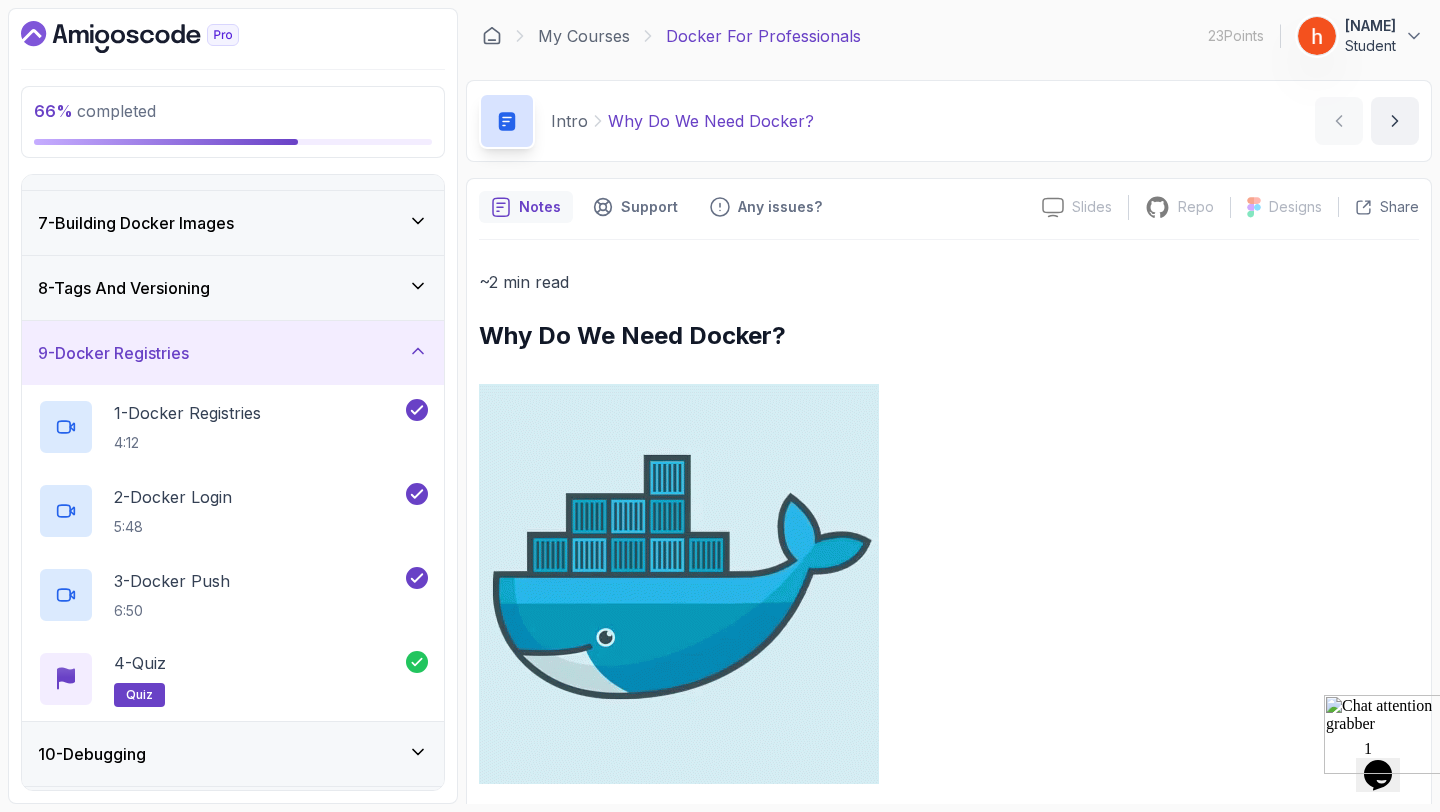 click on "9  -  Docker Registries" at bounding box center (233, 353) 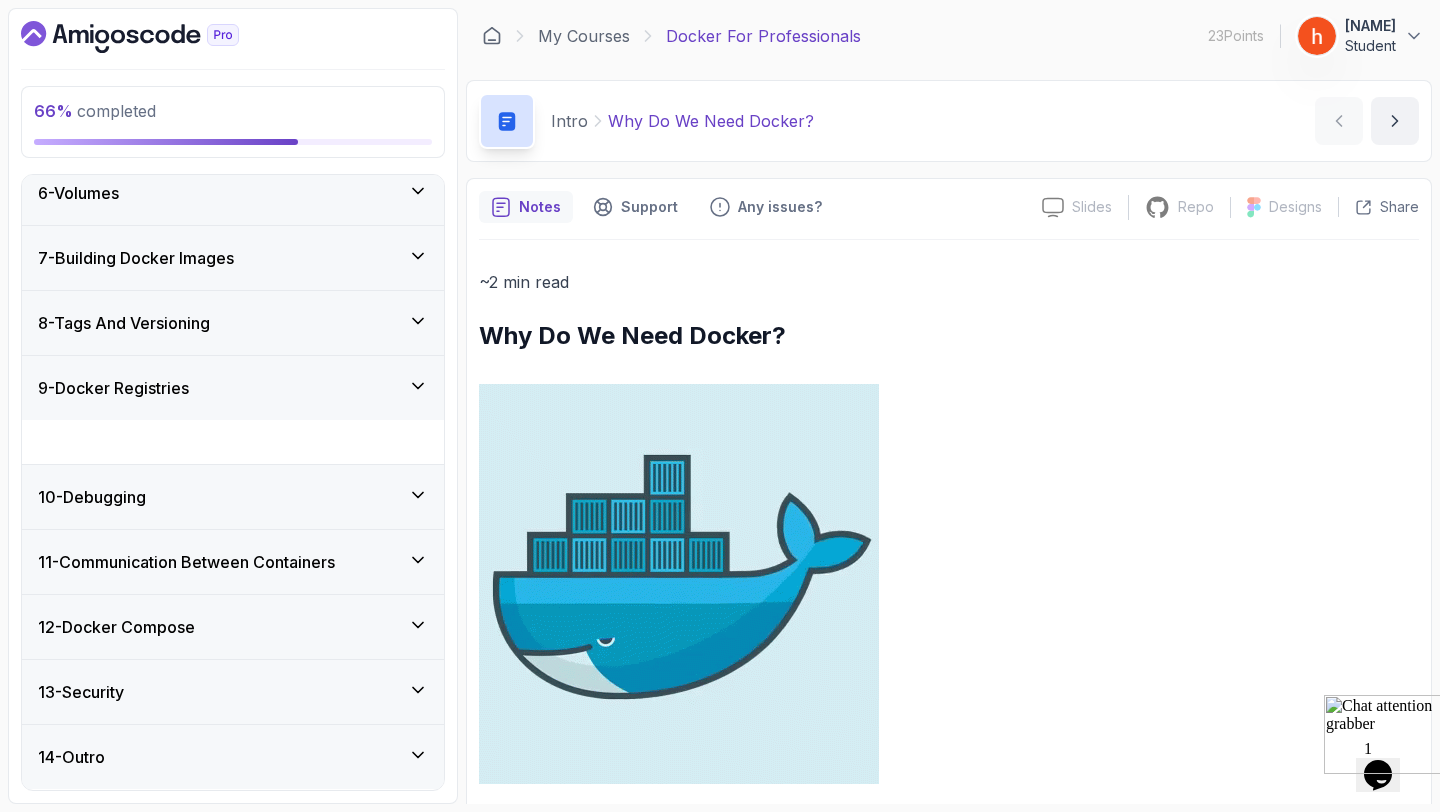 scroll, scrollTop: 293, scrollLeft: 0, axis: vertical 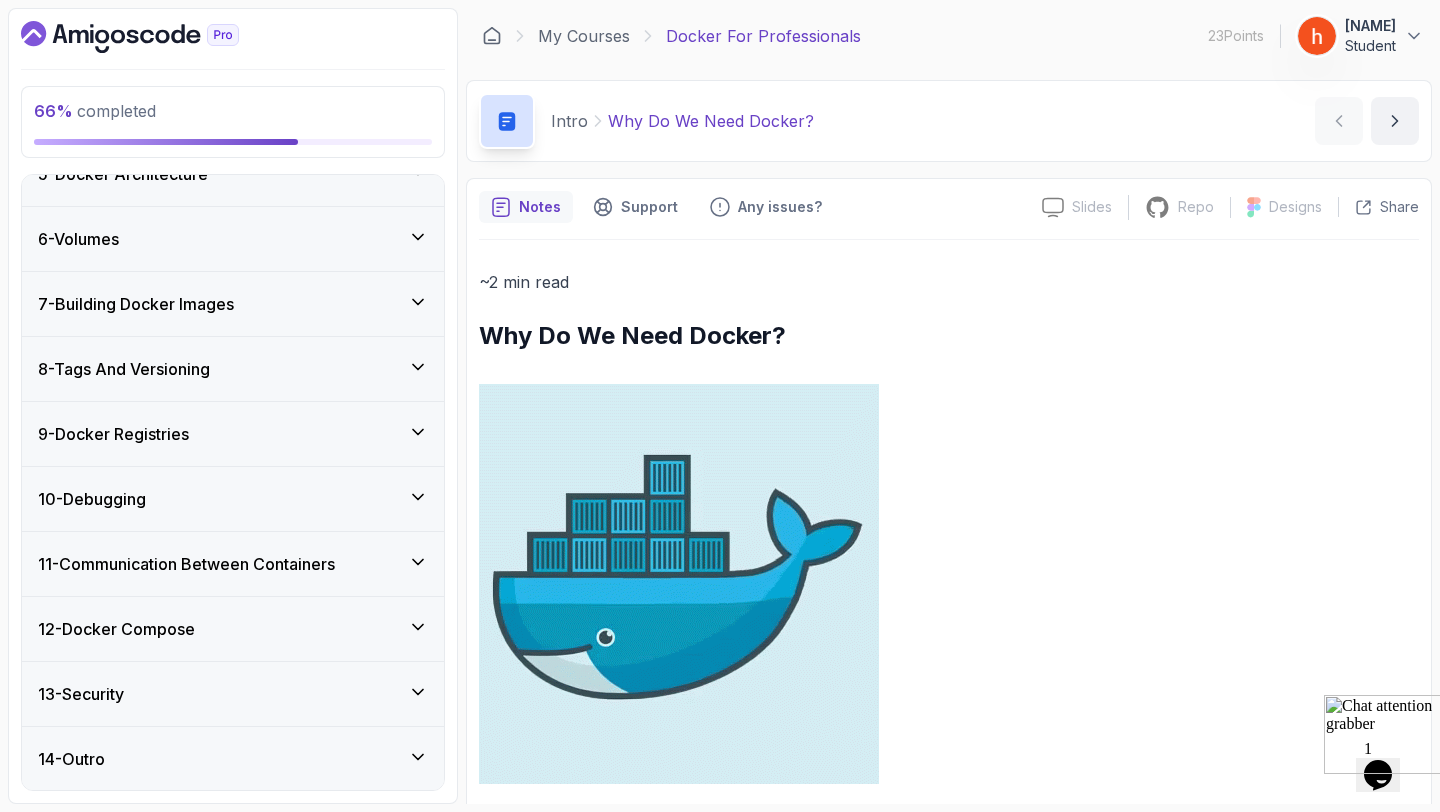 click on "[NUMBER] - Debugging" at bounding box center (233, 499) 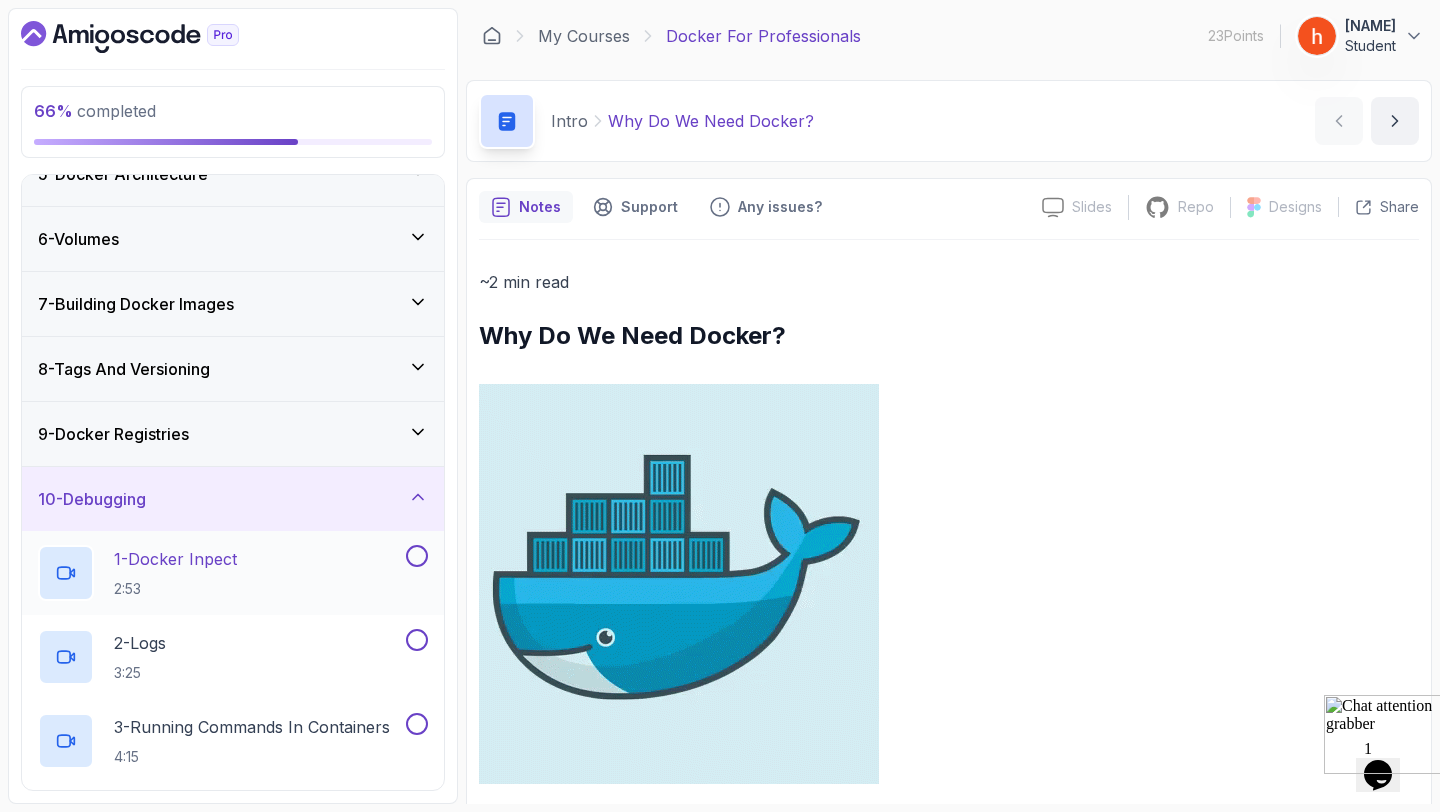 click on "[NUMBER] - Docker Inpect" at bounding box center (175, 559) 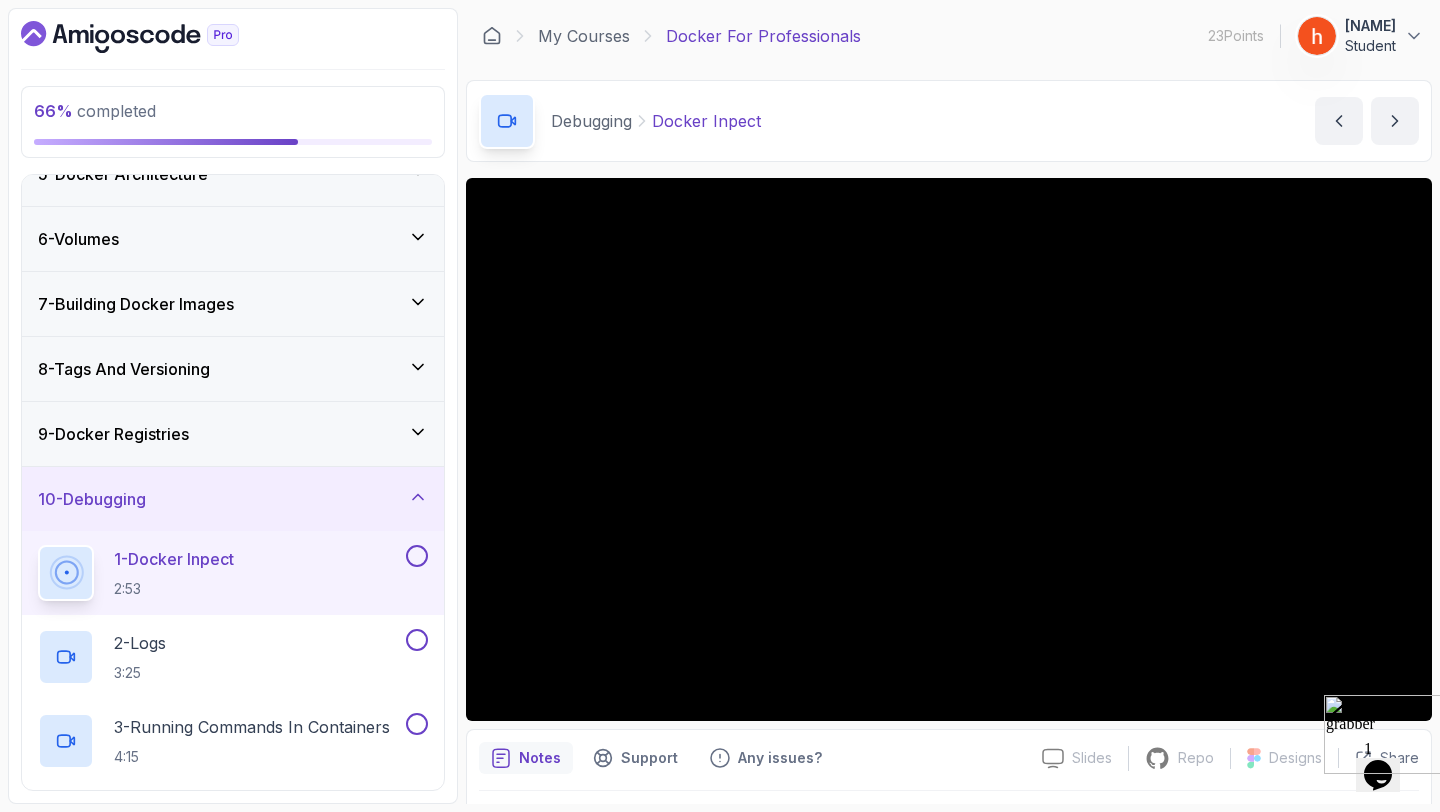 type 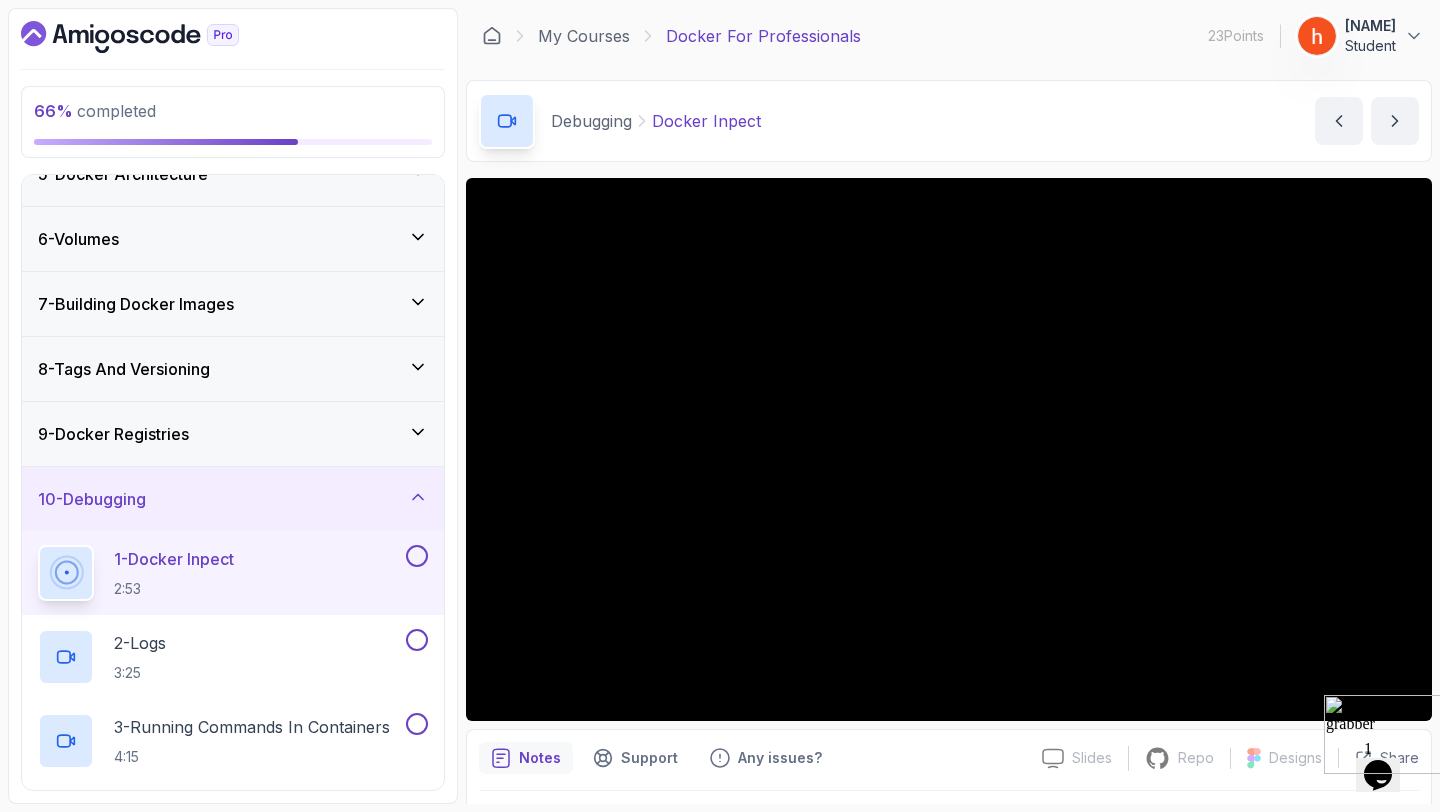 click on "[NUMBER] - Docker Inpect [TIME]" at bounding box center [233, 573] 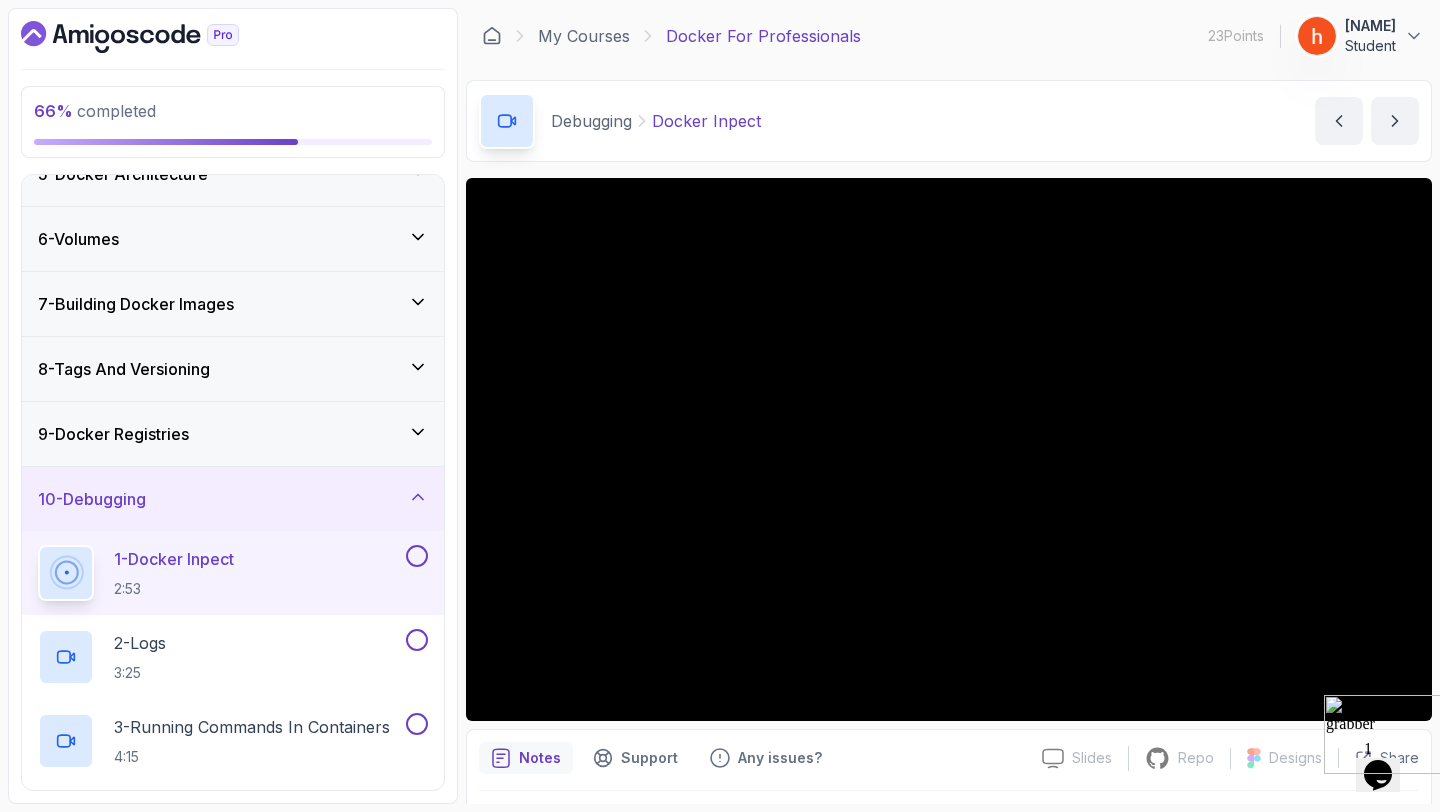 click on "9  -  Docker Registries" at bounding box center (233, 434) 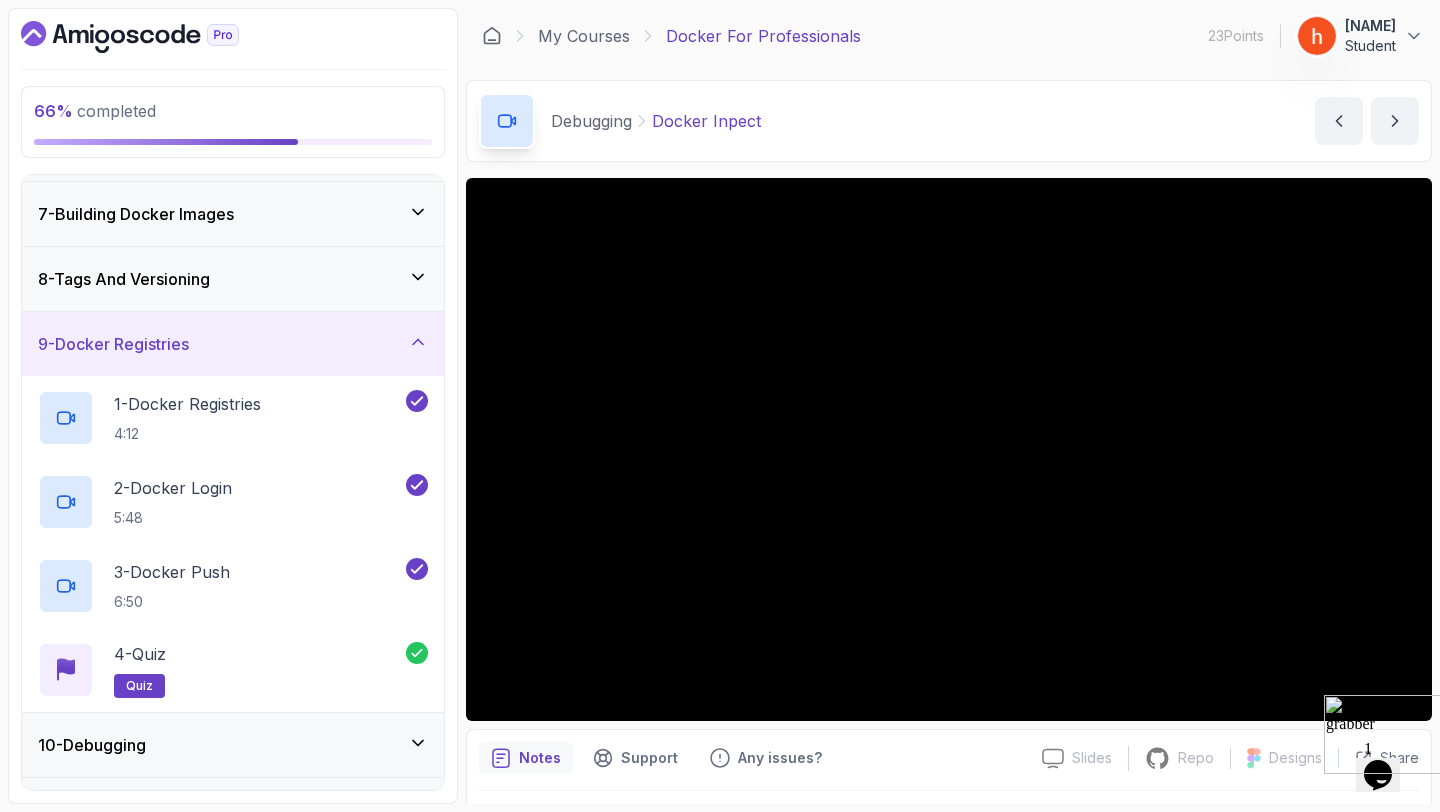 scroll, scrollTop: 404, scrollLeft: 0, axis: vertical 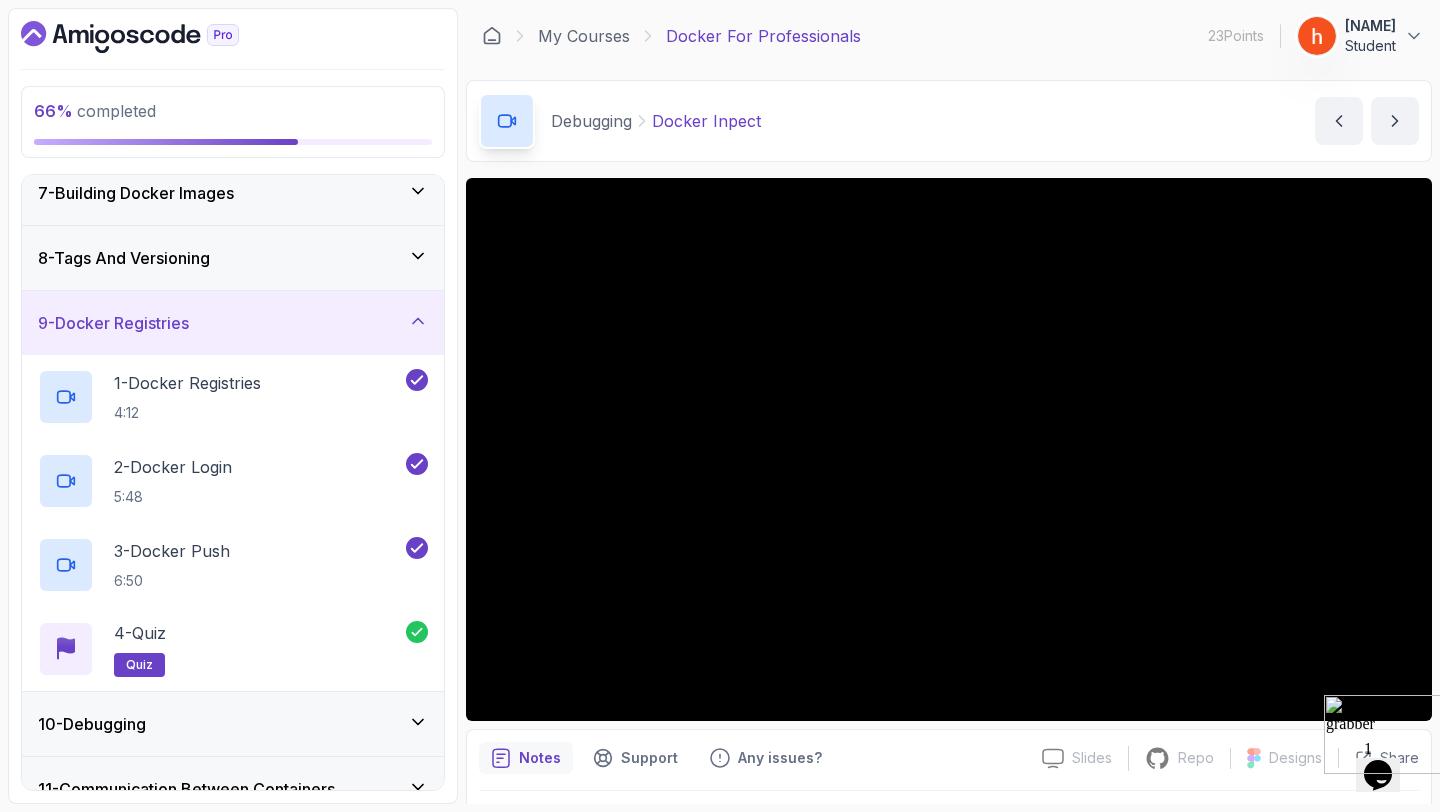 click on "9  -  Docker Registries" at bounding box center (233, 323) 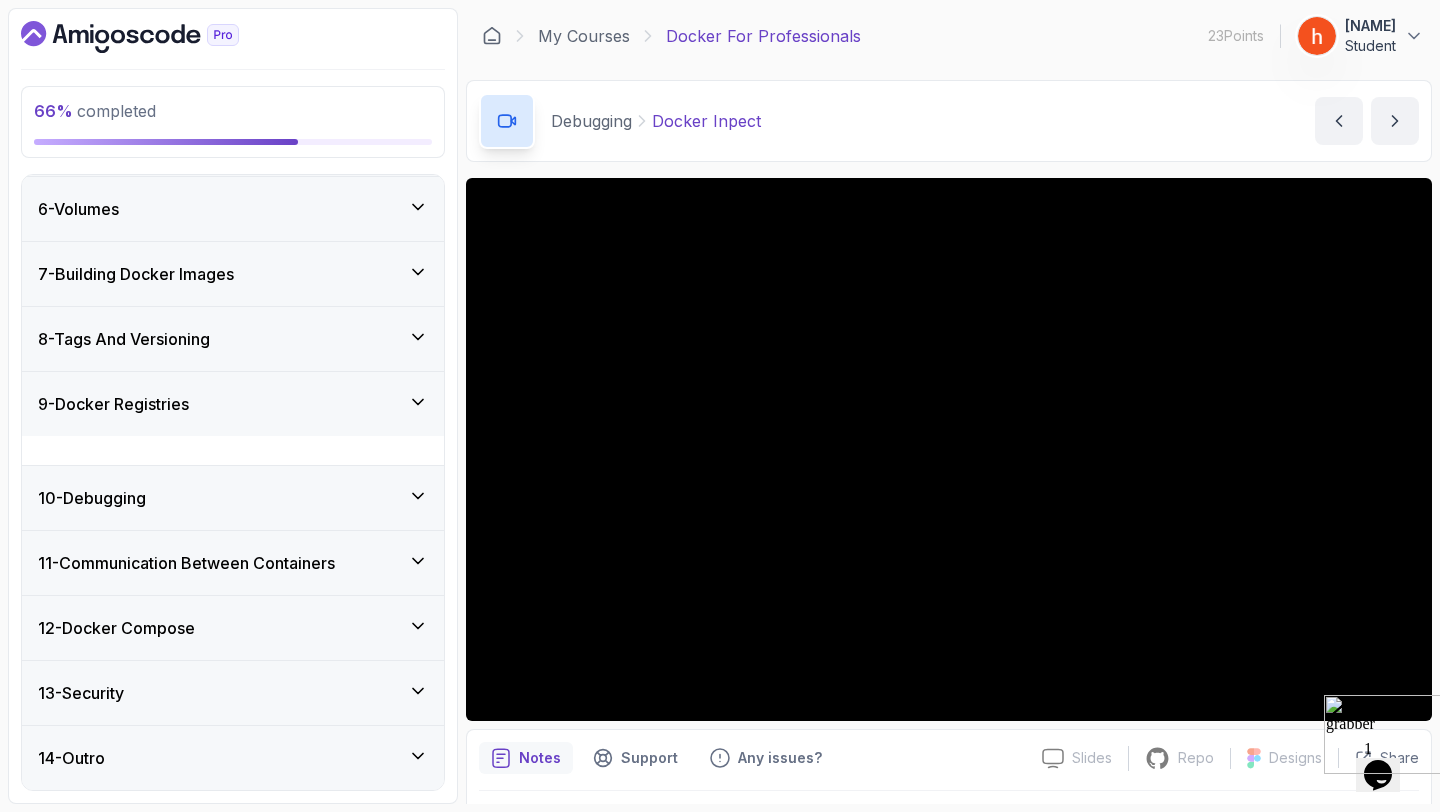 scroll, scrollTop: 293, scrollLeft: 0, axis: vertical 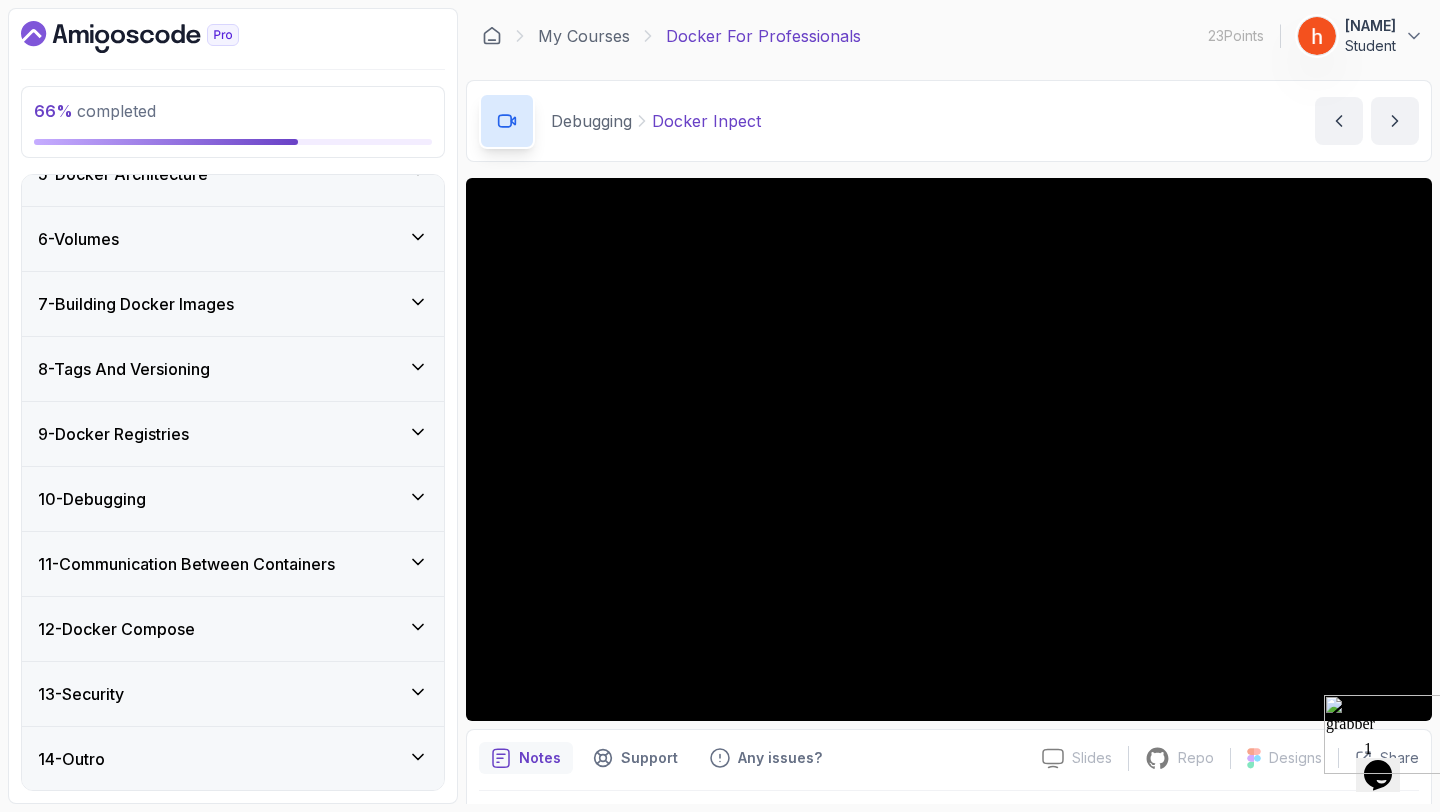 click on "[NUMBER] - Debugging" at bounding box center (233, 499) 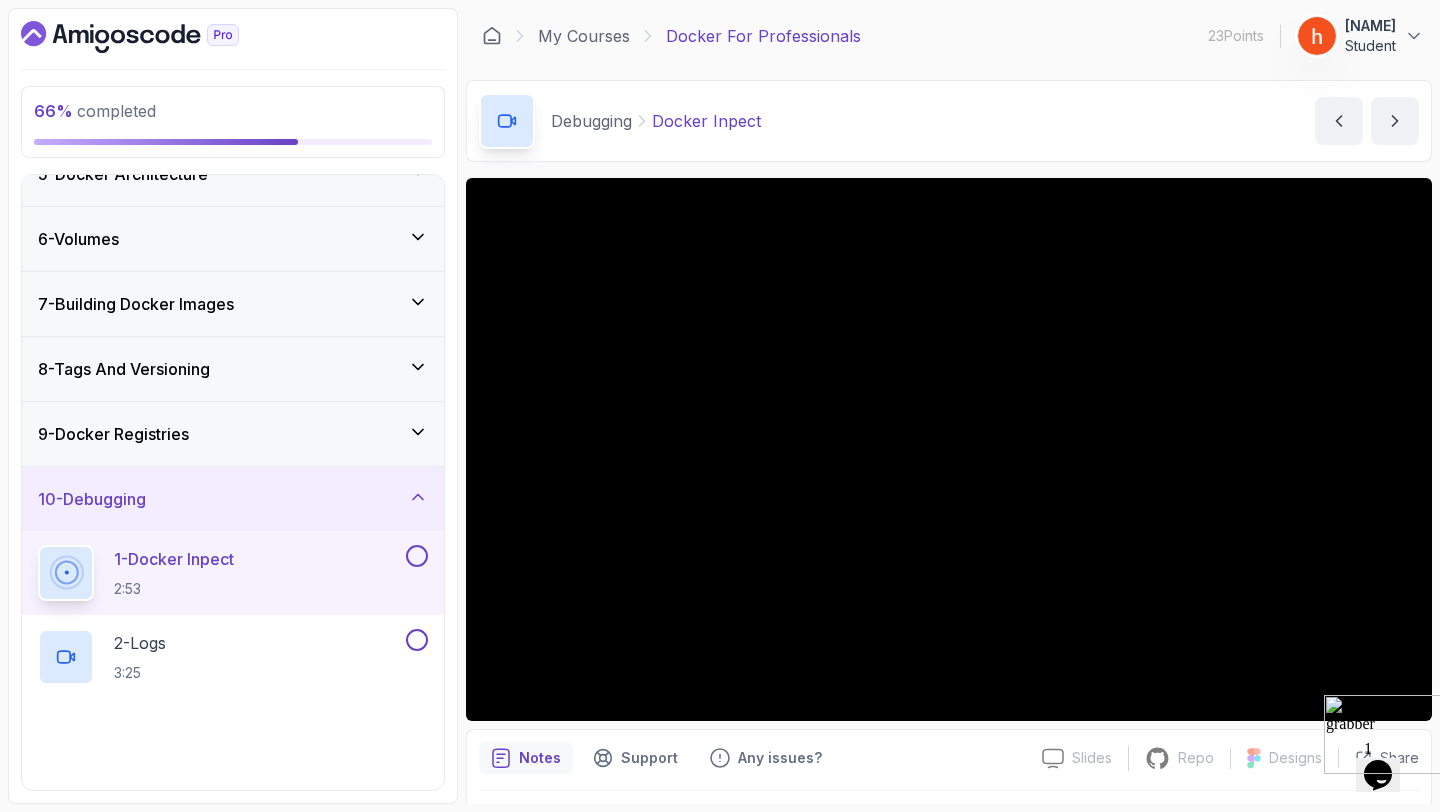scroll, scrollTop: 629, scrollLeft: 0, axis: vertical 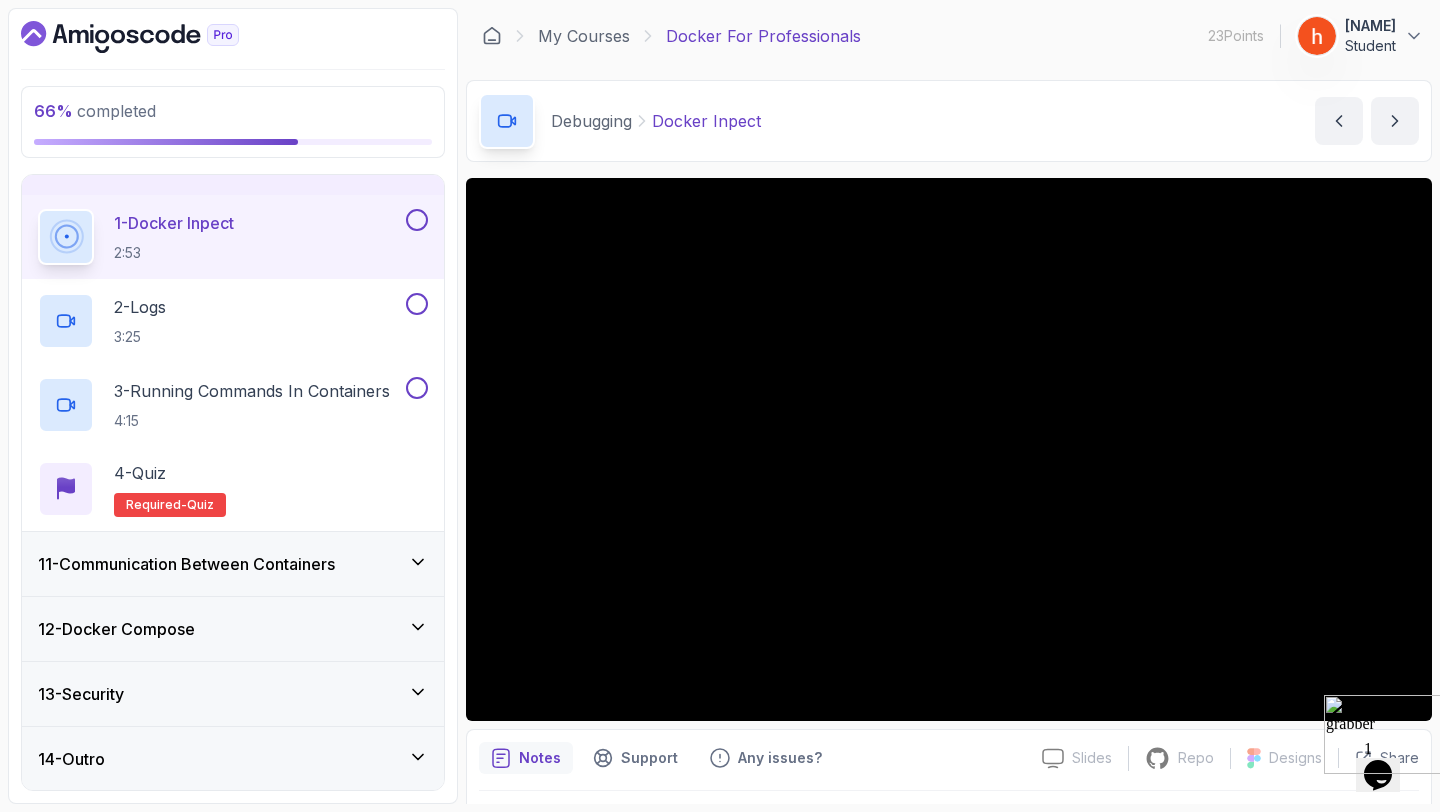 type 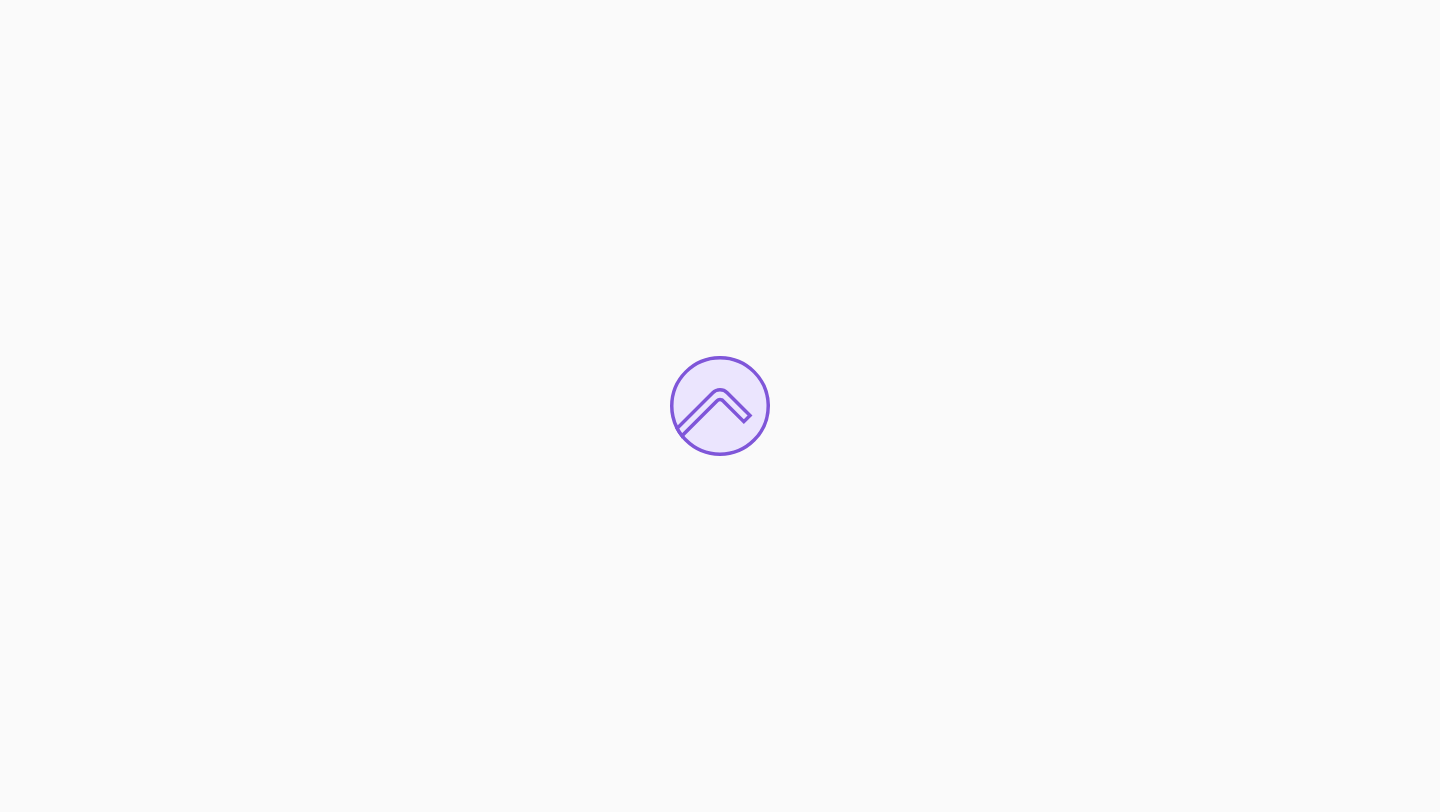 scroll, scrollTop: 0, scrollLeft: 0, axis: both 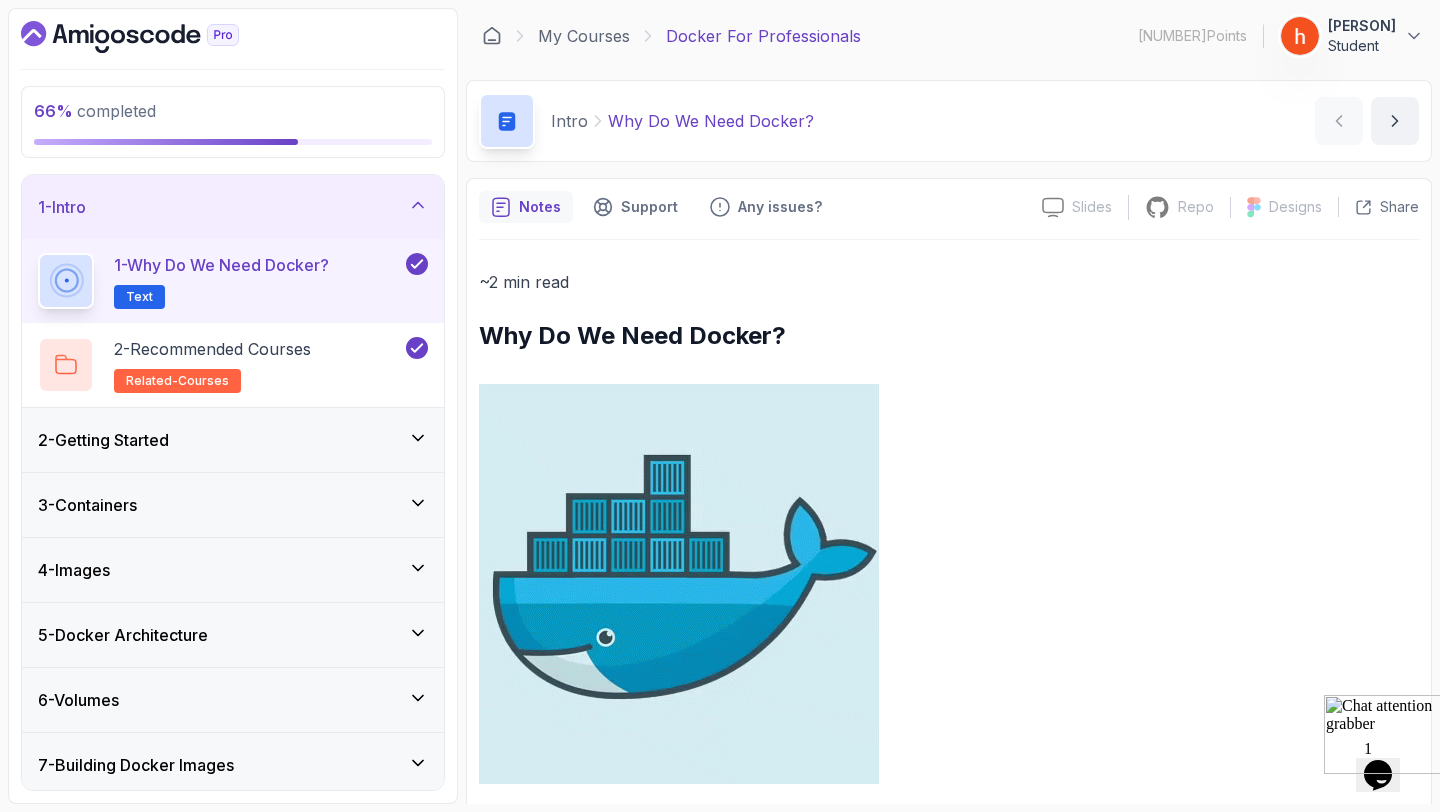 click on "1  -  Intro" at bounding box center [233, 207] 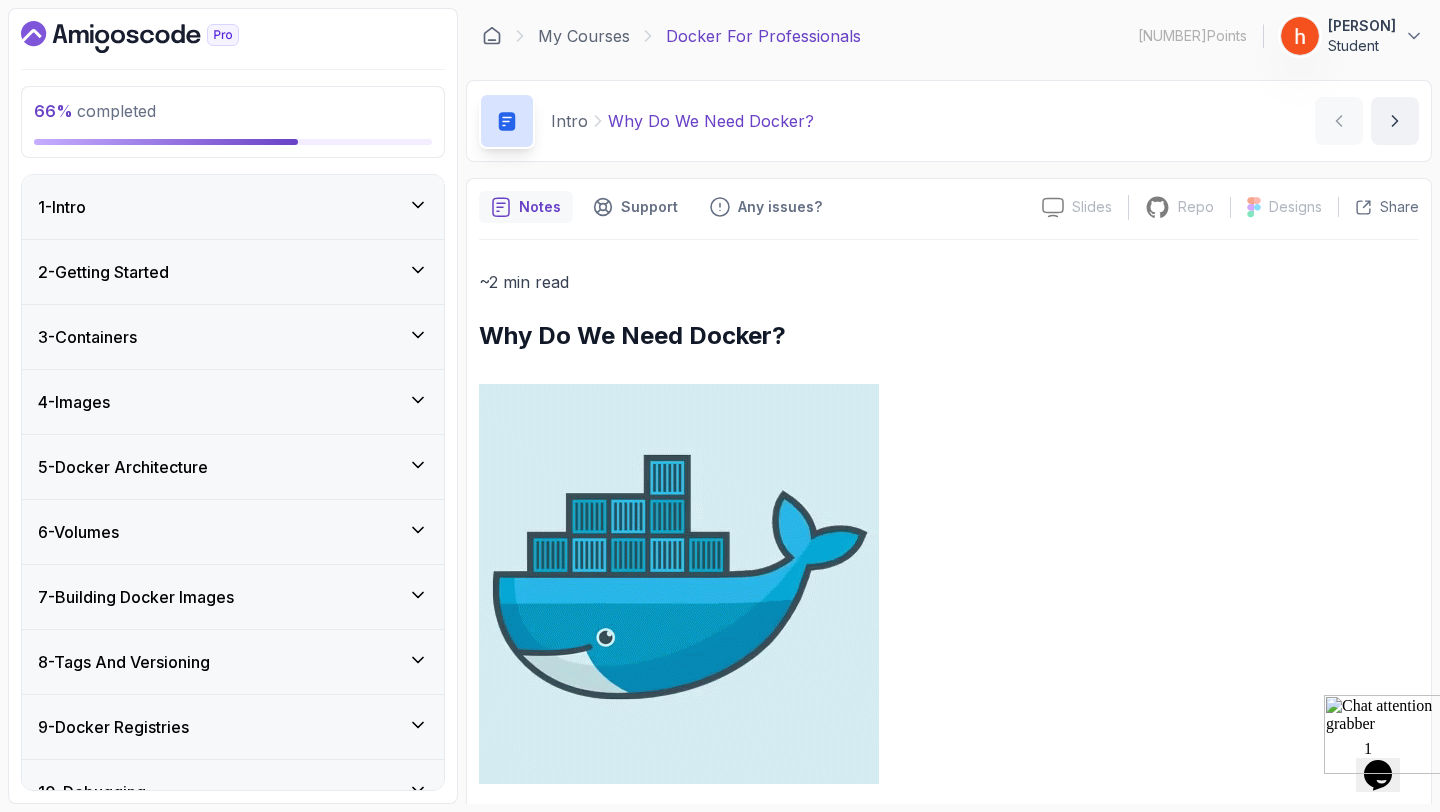 click on "[NUMBER] - Docker Architecture" at bounding box center [123, 467] 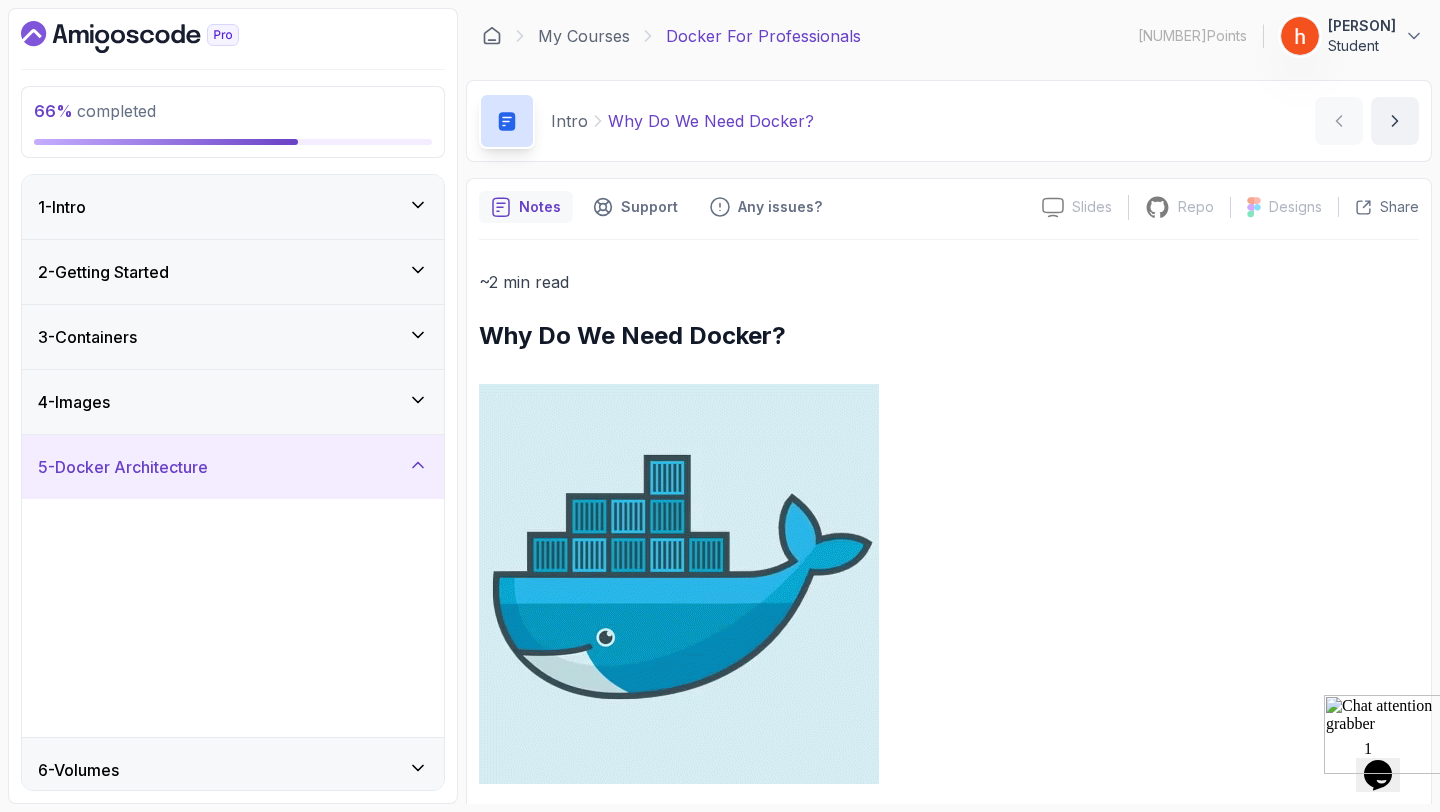 click on "[NUMBER] - Docker Architecture" at bounding box center (123, 467) 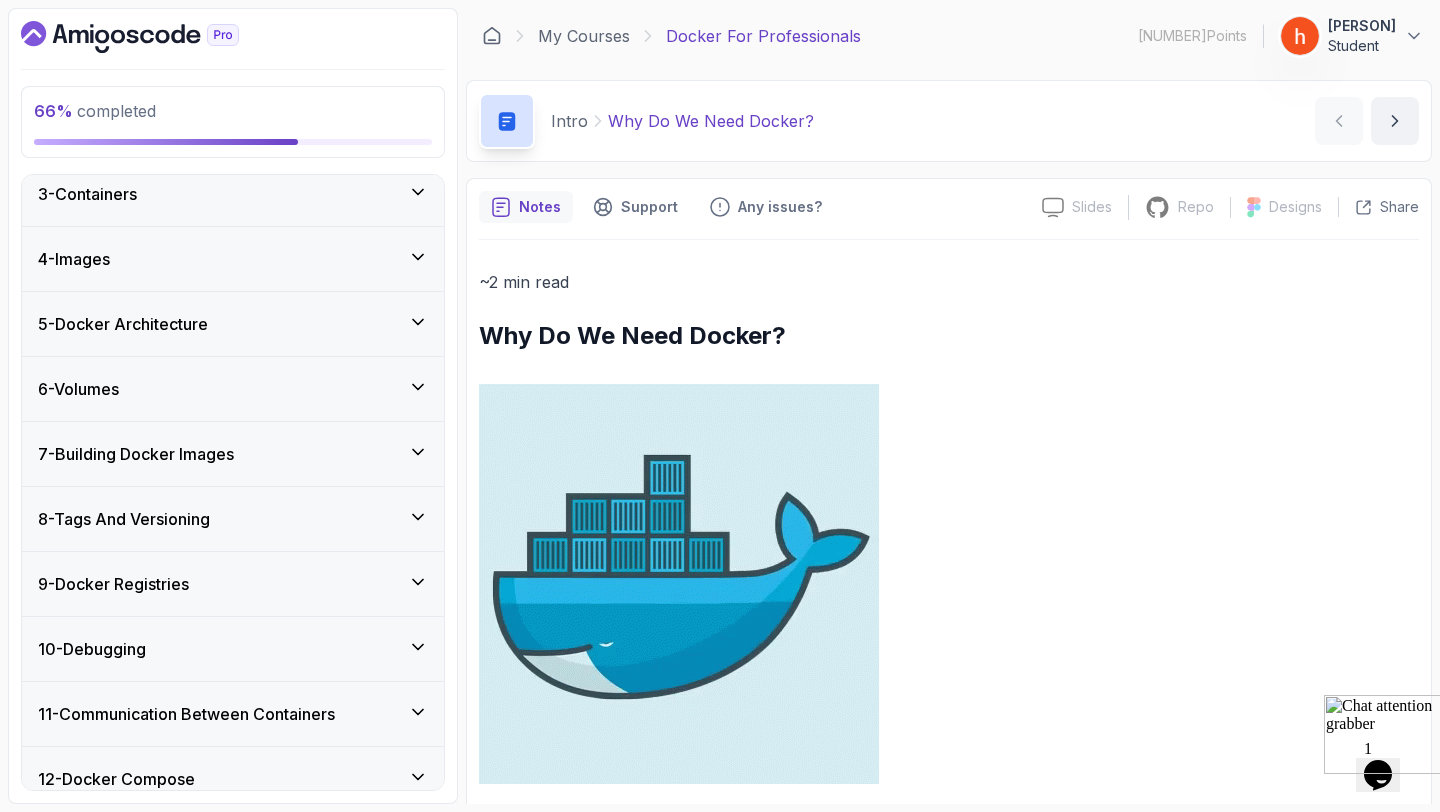 scroll, scrollTop: 178, scrollLeft: 0, axis: vertical 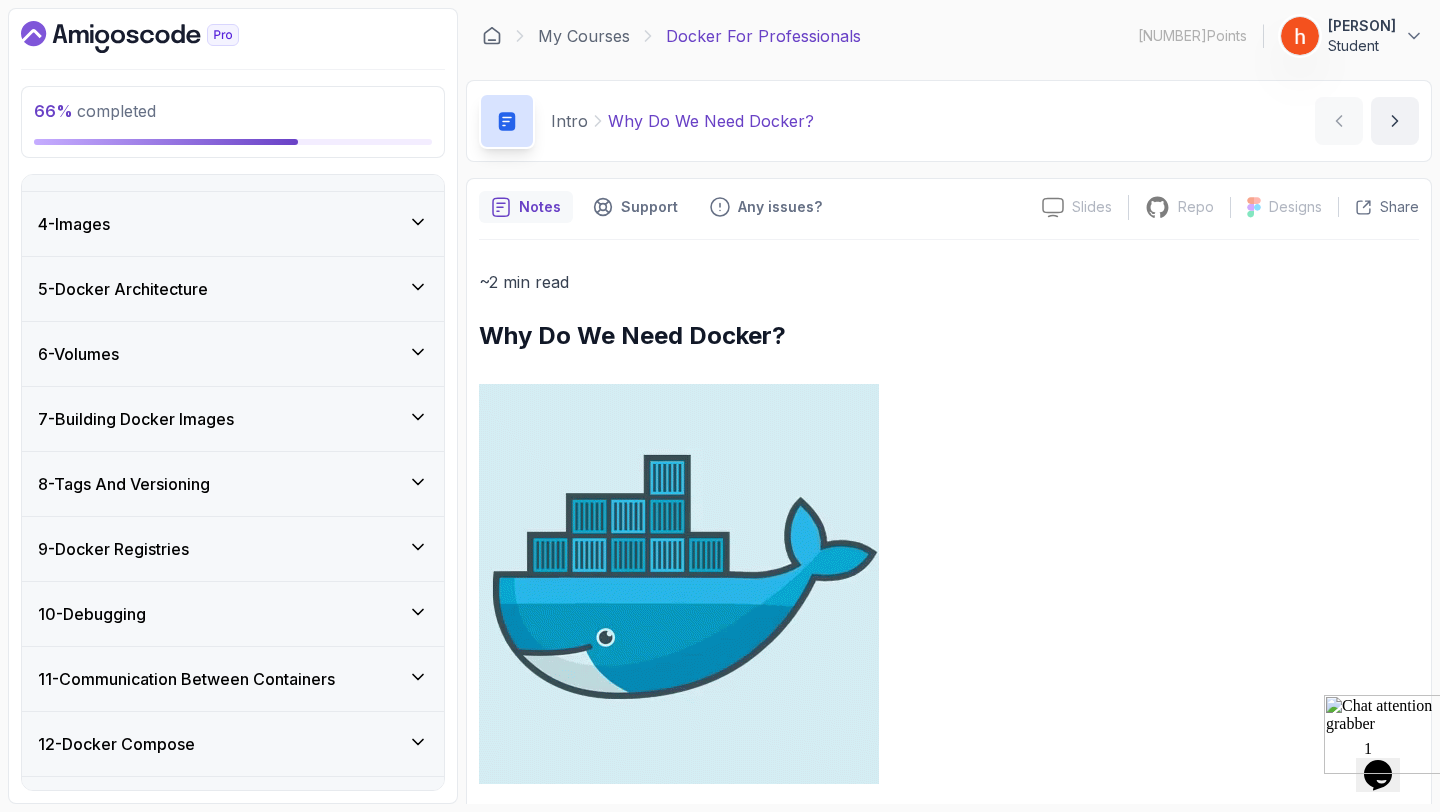 click on "9  -  Docker Registries" at bounding box center [233, 549] 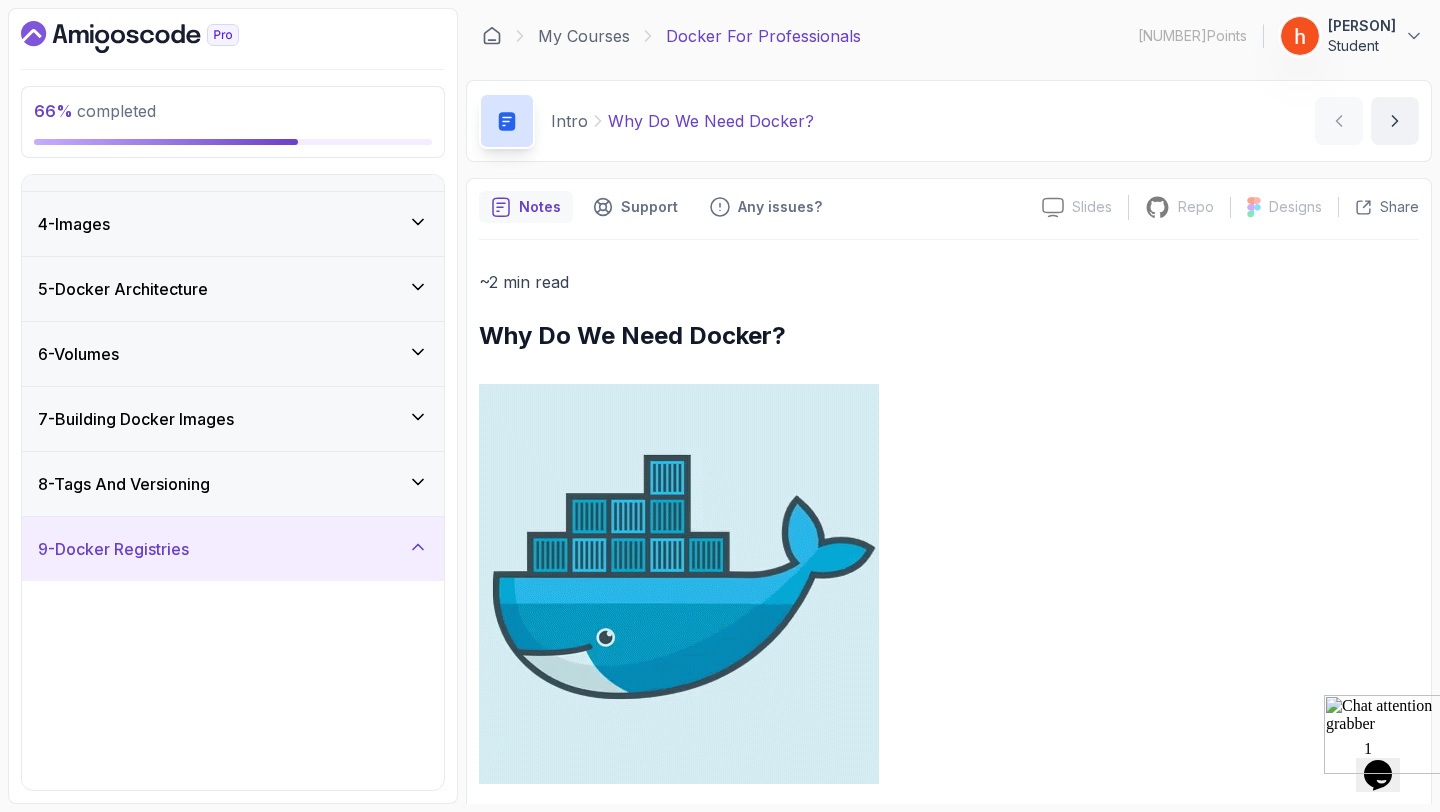 click on "9  -  Docker Registries" at bounding box center (233, 549) 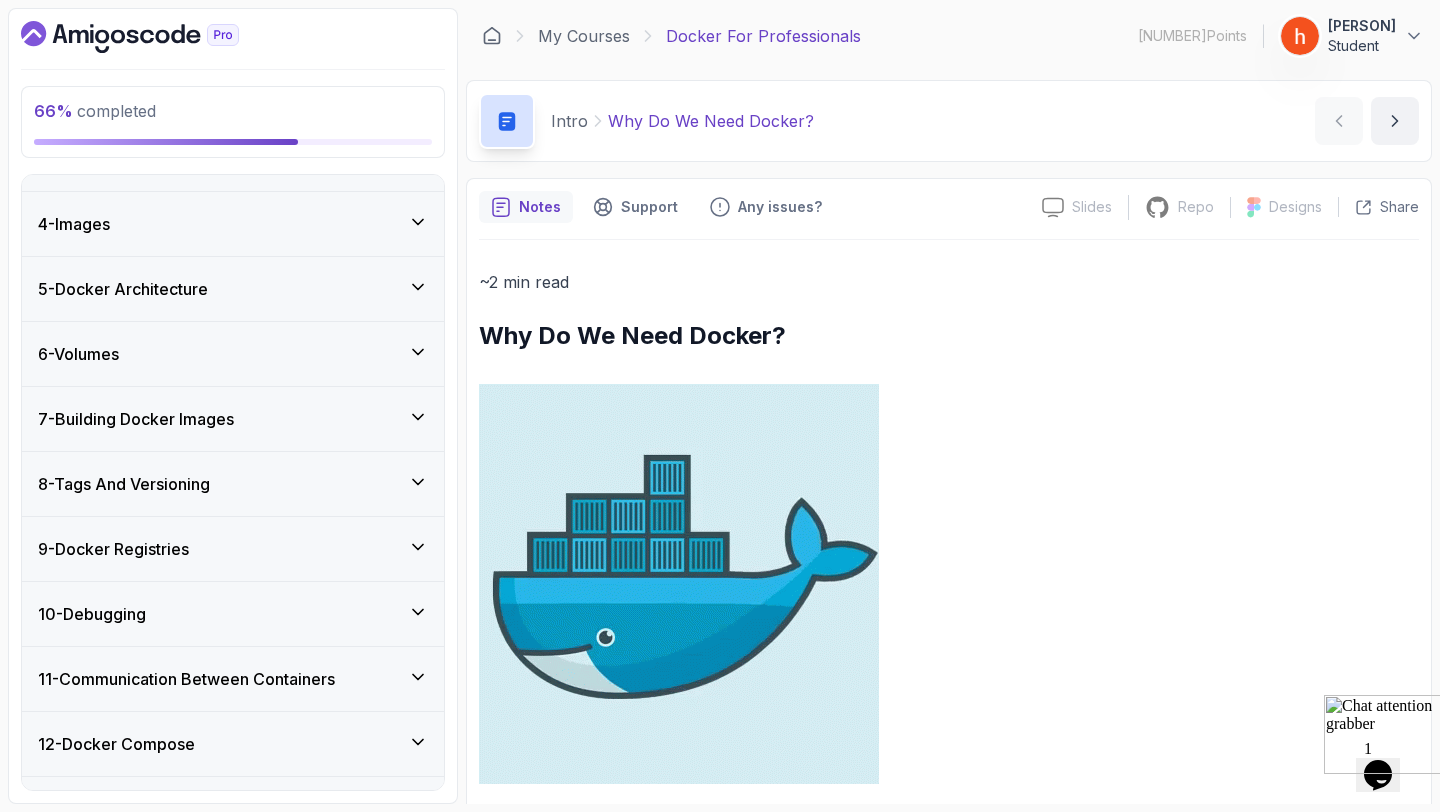 scroll, scrollTop: 293, scrollLeft: 0, axis: vertical 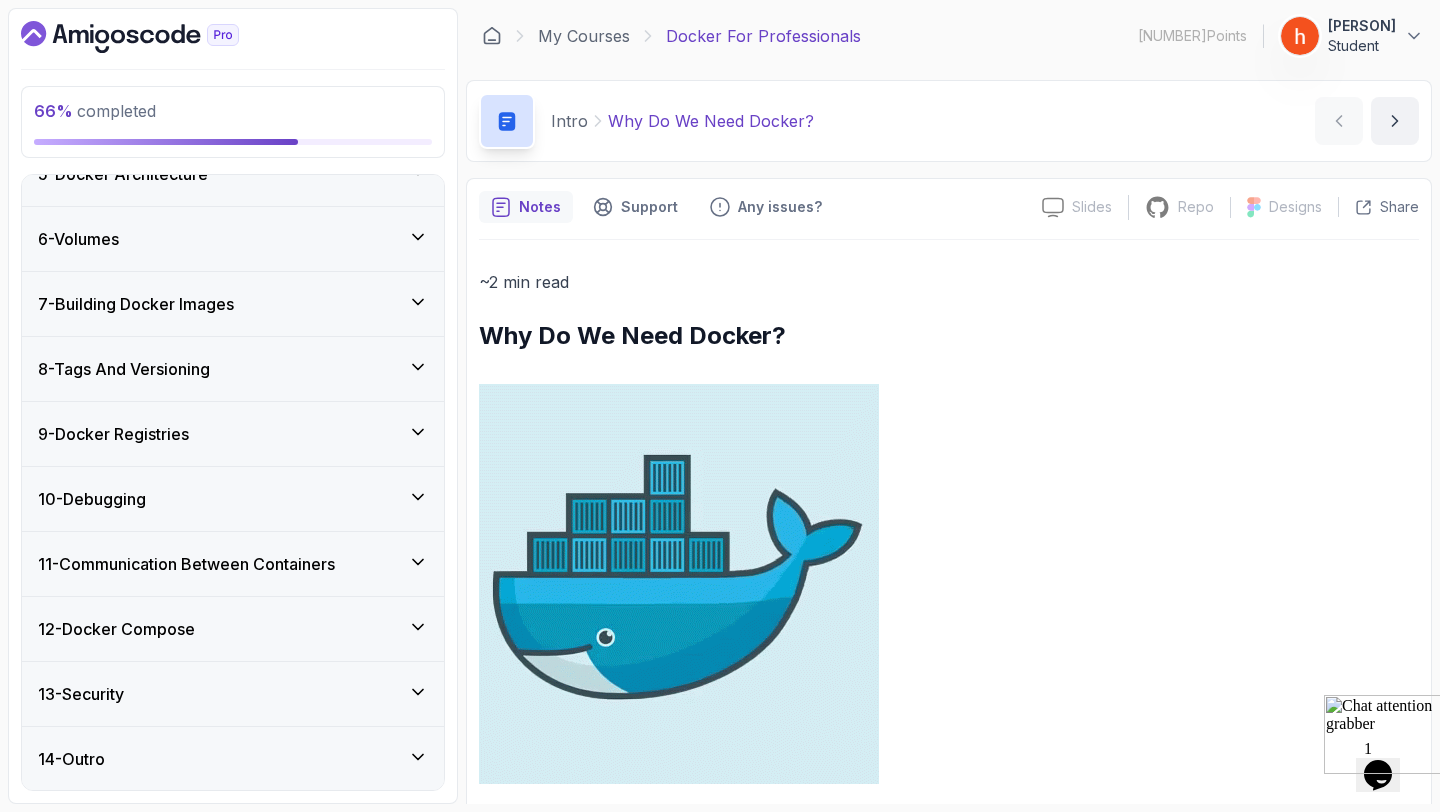click on "[NUMBER] - Debugging" at bounding box center (233, 499) 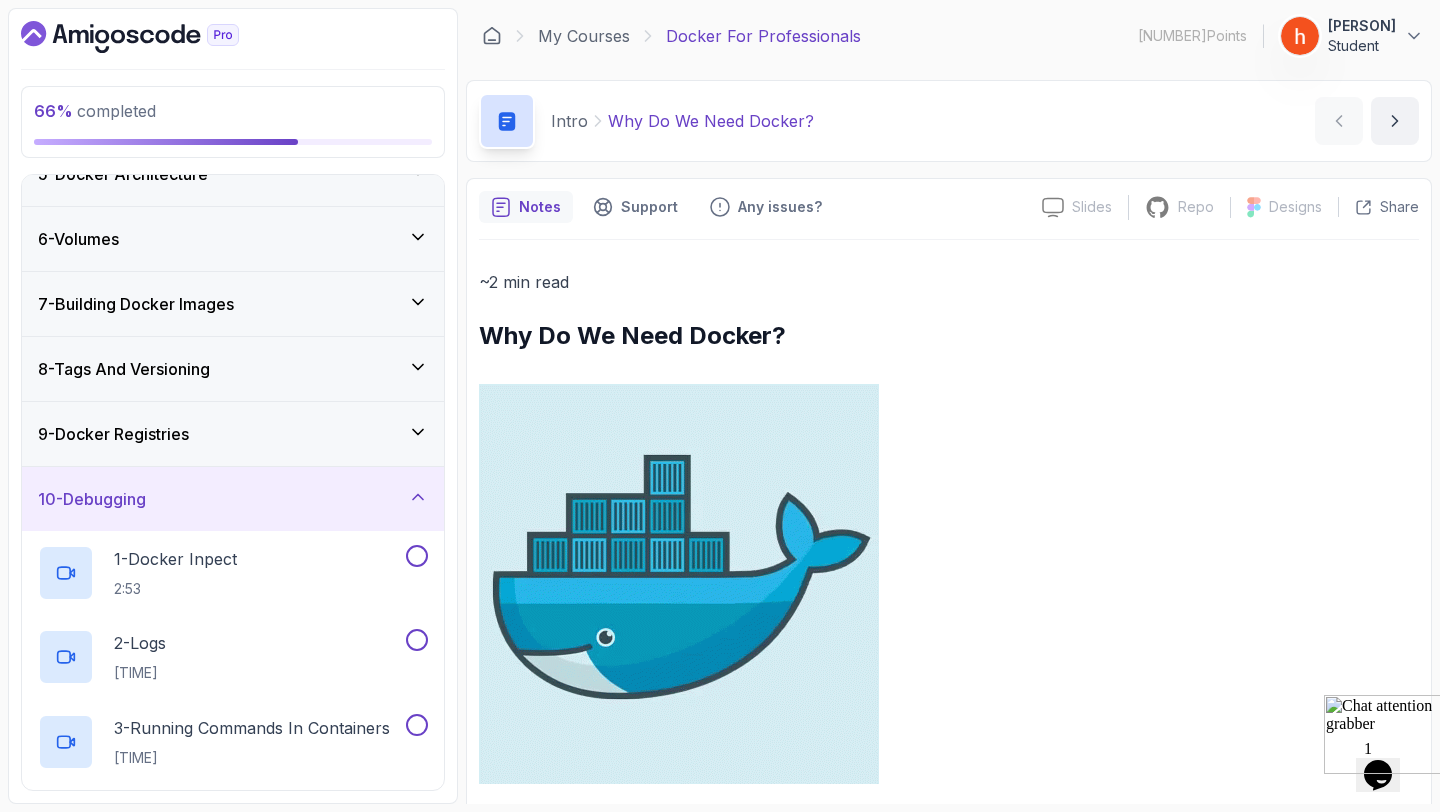 click on "[NUMBER] - Debugging" at bounding box center [233, 499] 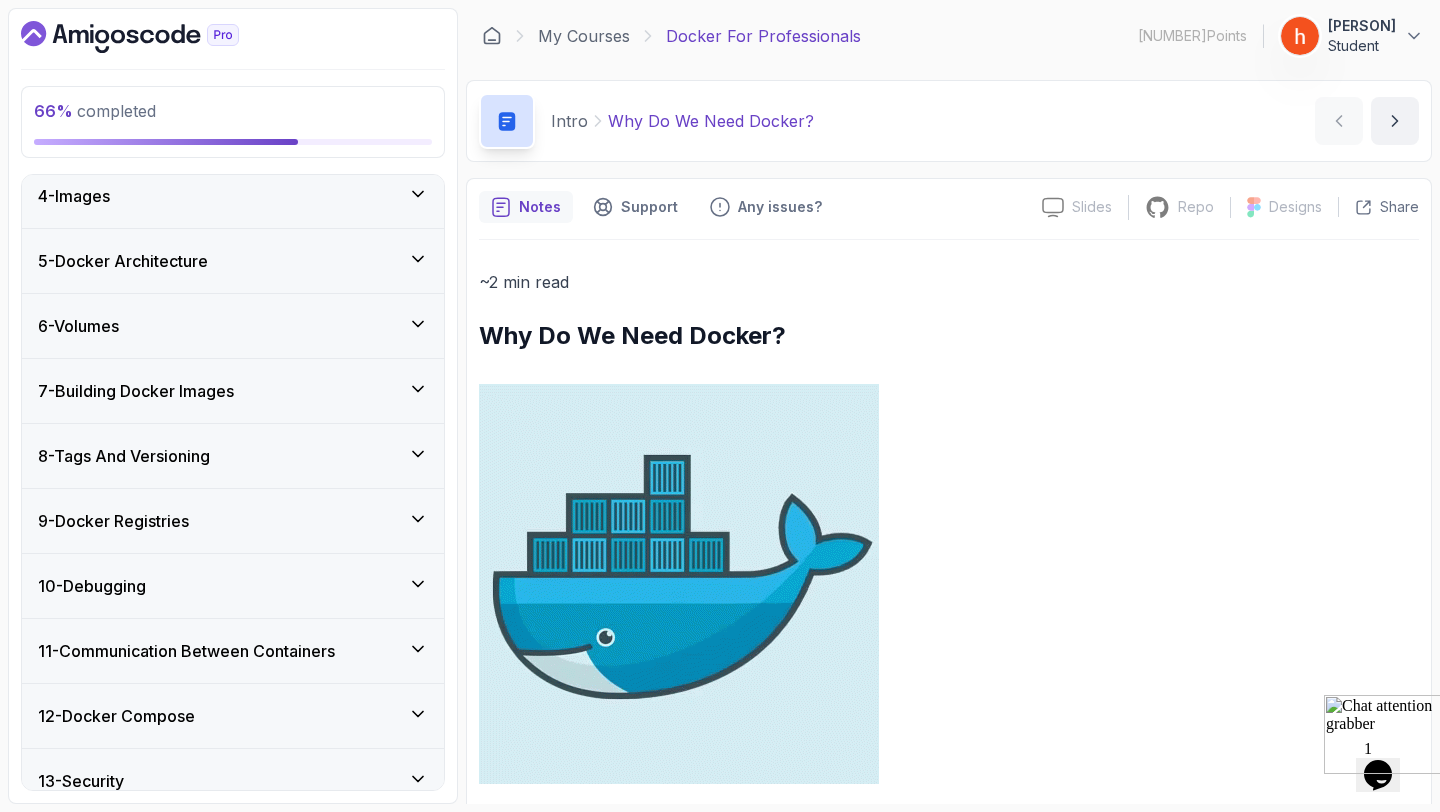 scroll, scrollTop: 293, scrollLeft: 0, axis: vertical 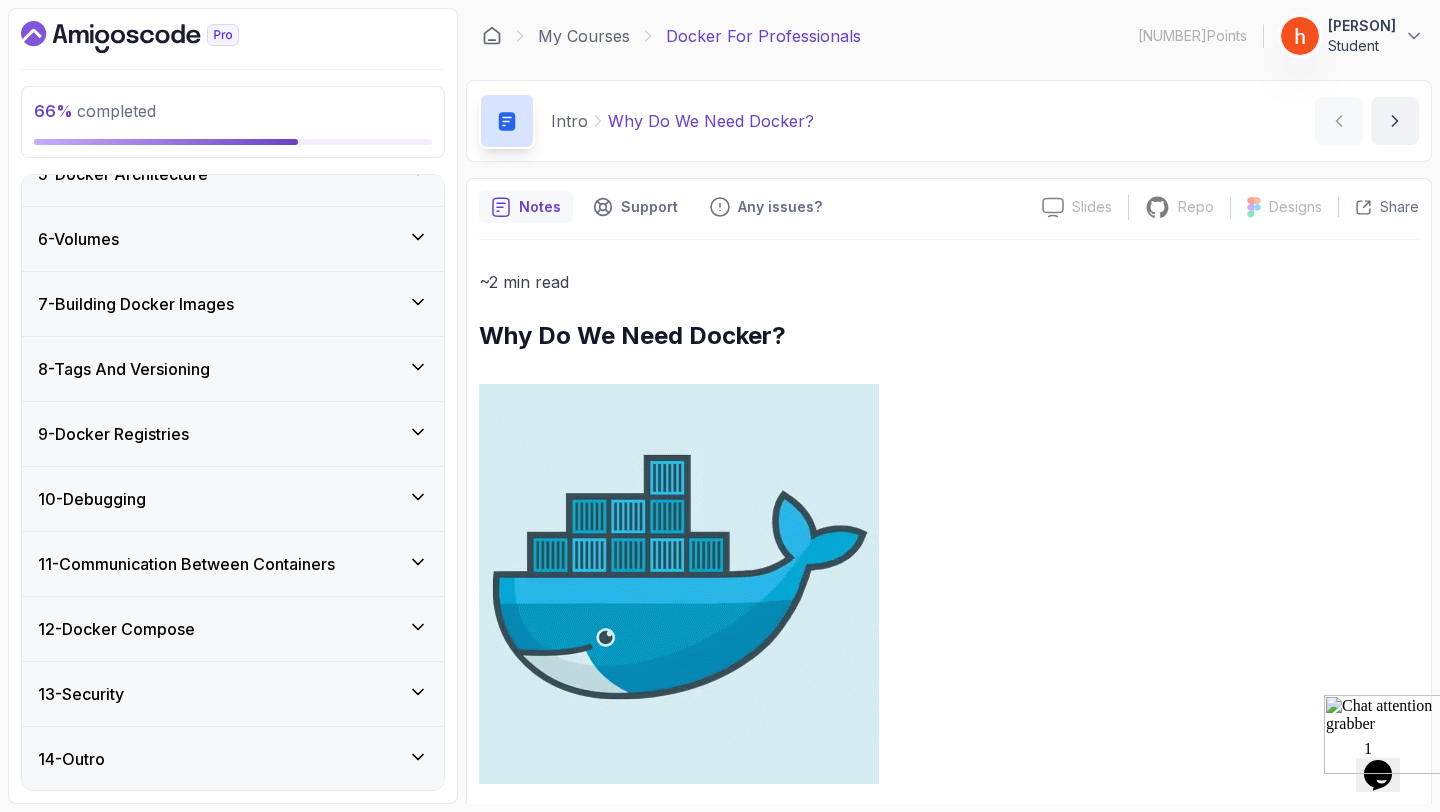 click on "[NUMBER] - Debugging" at bounding box center [233, 499] 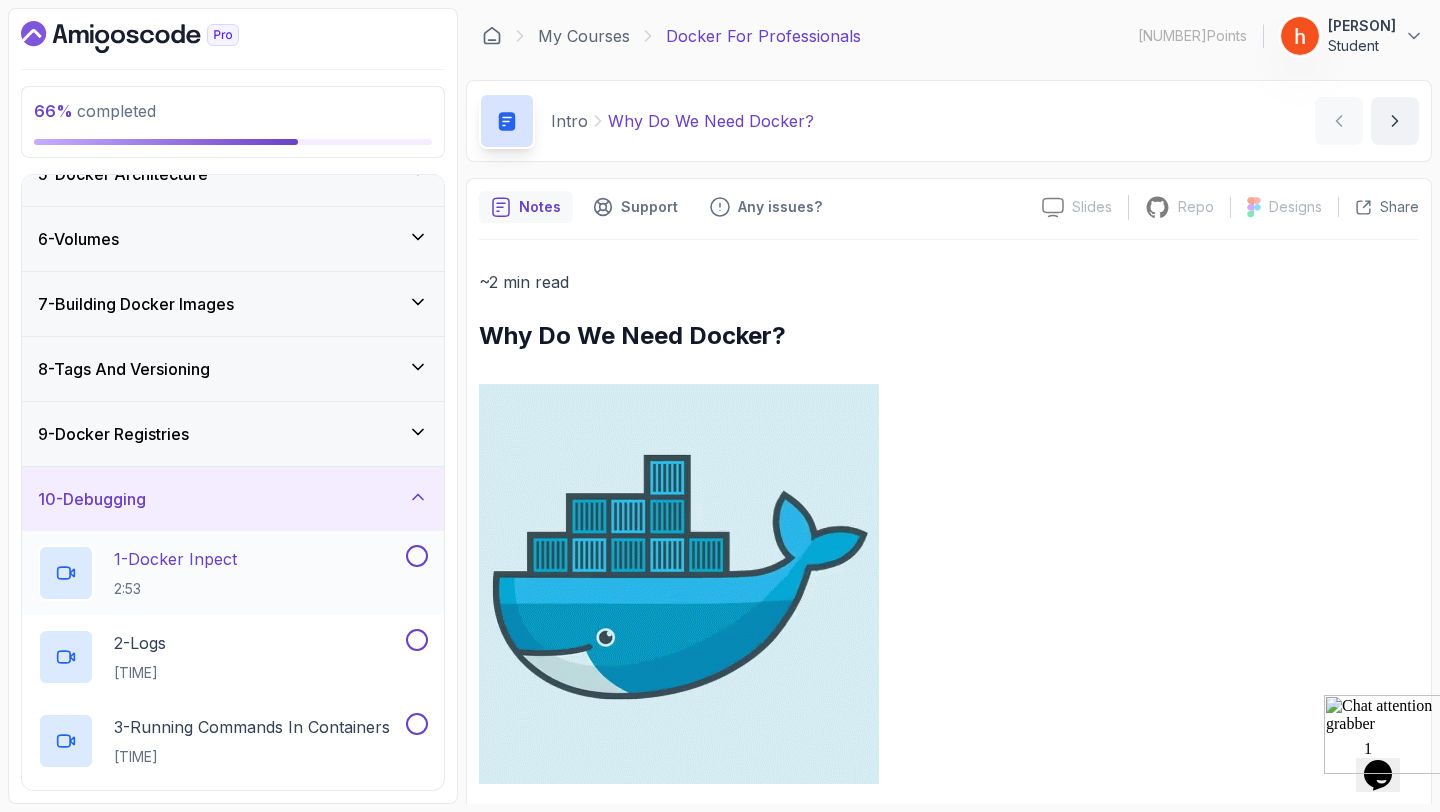click on "[NUMBER] - Docker Inpect" at bounding box center [175, 559] 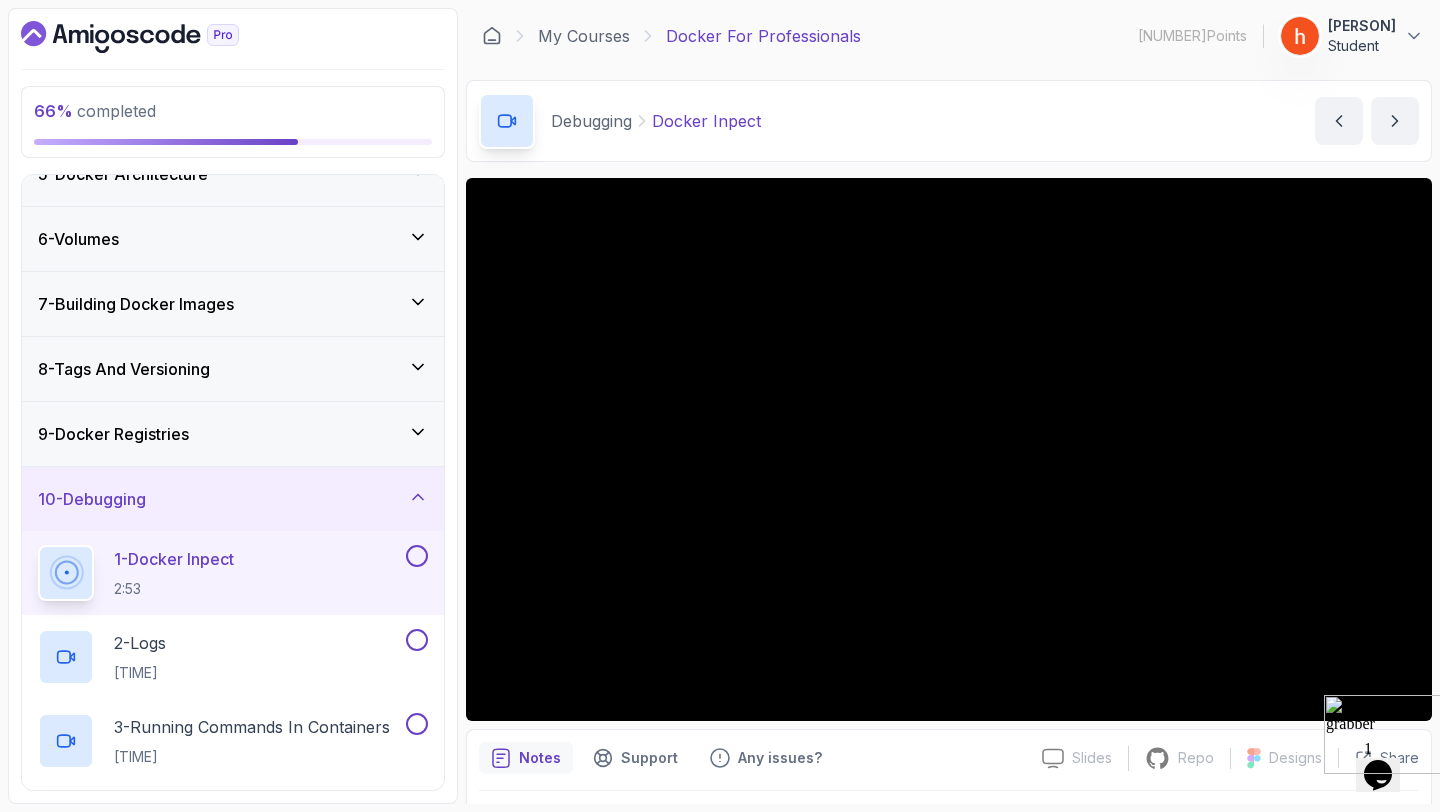 click at bounding box center (1386, 734) 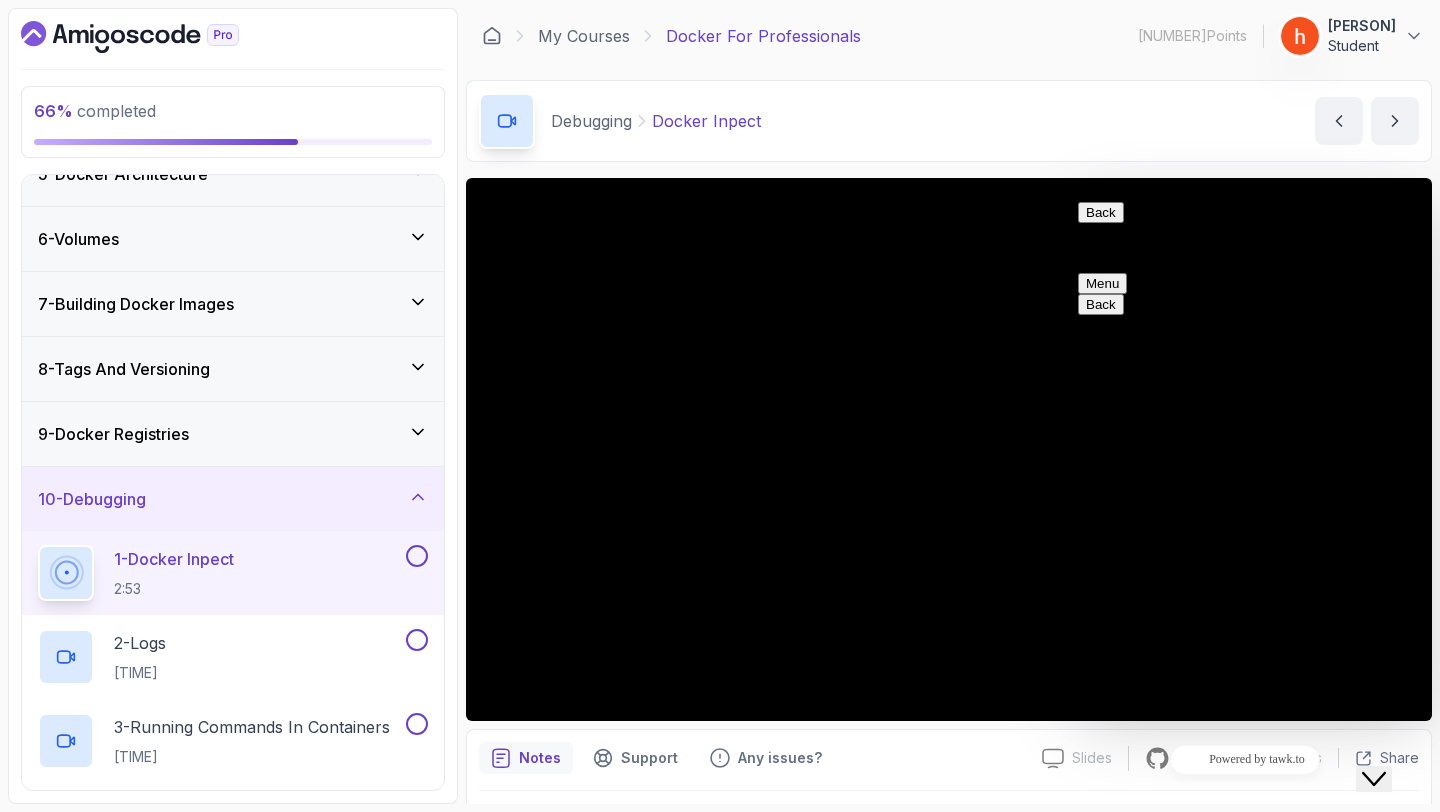 click on "Back" at bounding box center (1101, 212) 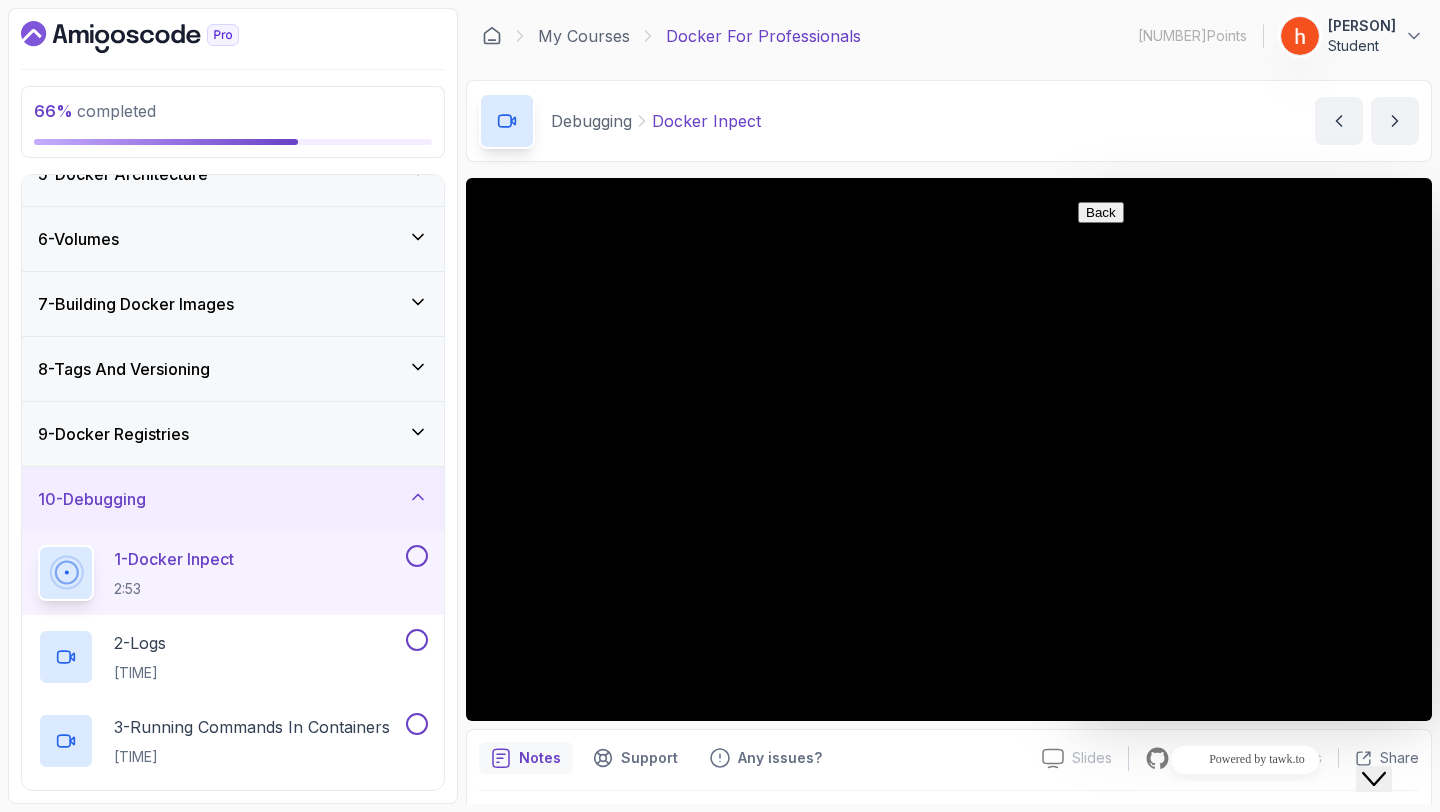 click on "Close Chat This icon closes the chat window." 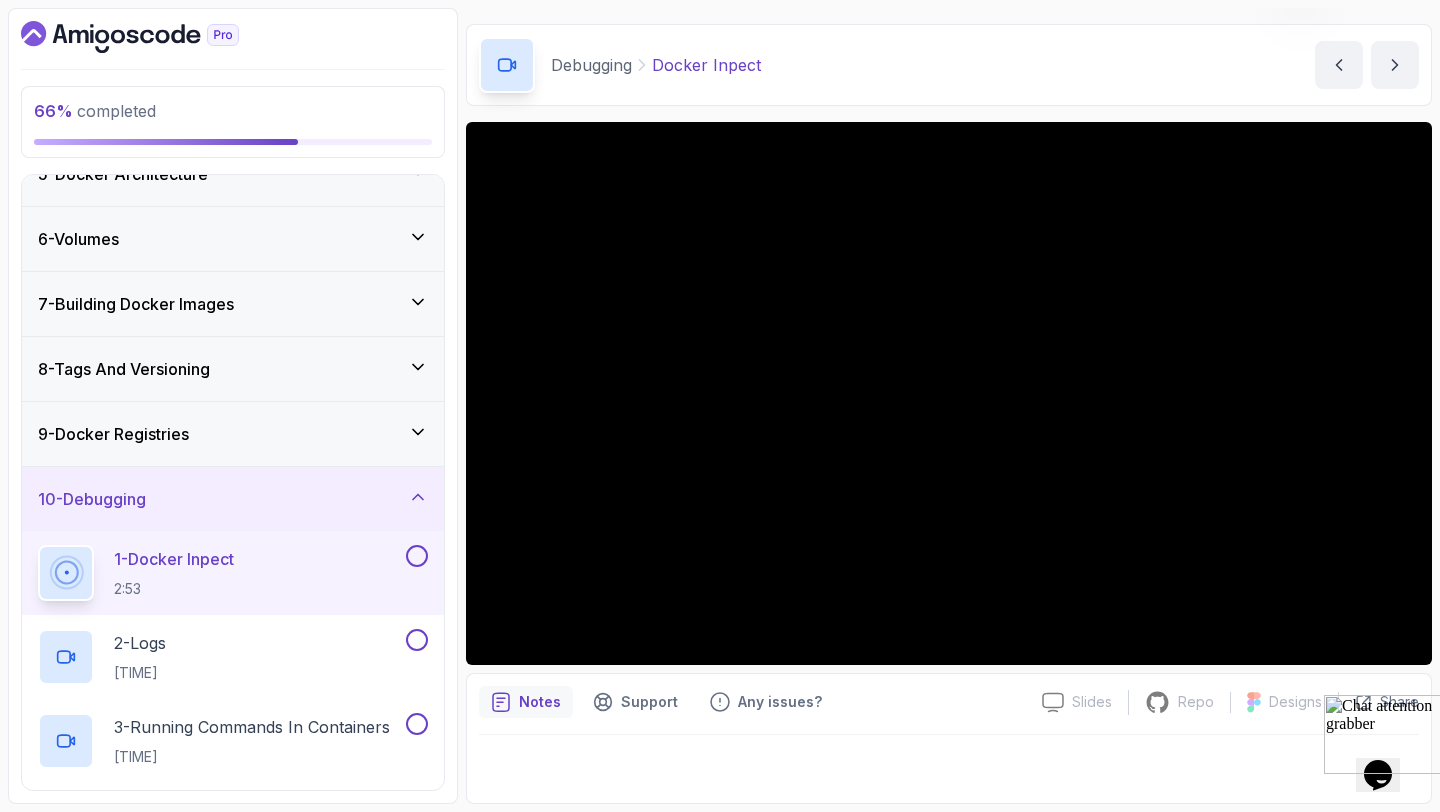 scroll, scrollTop: 0, scrollLeft: 0, axis: both 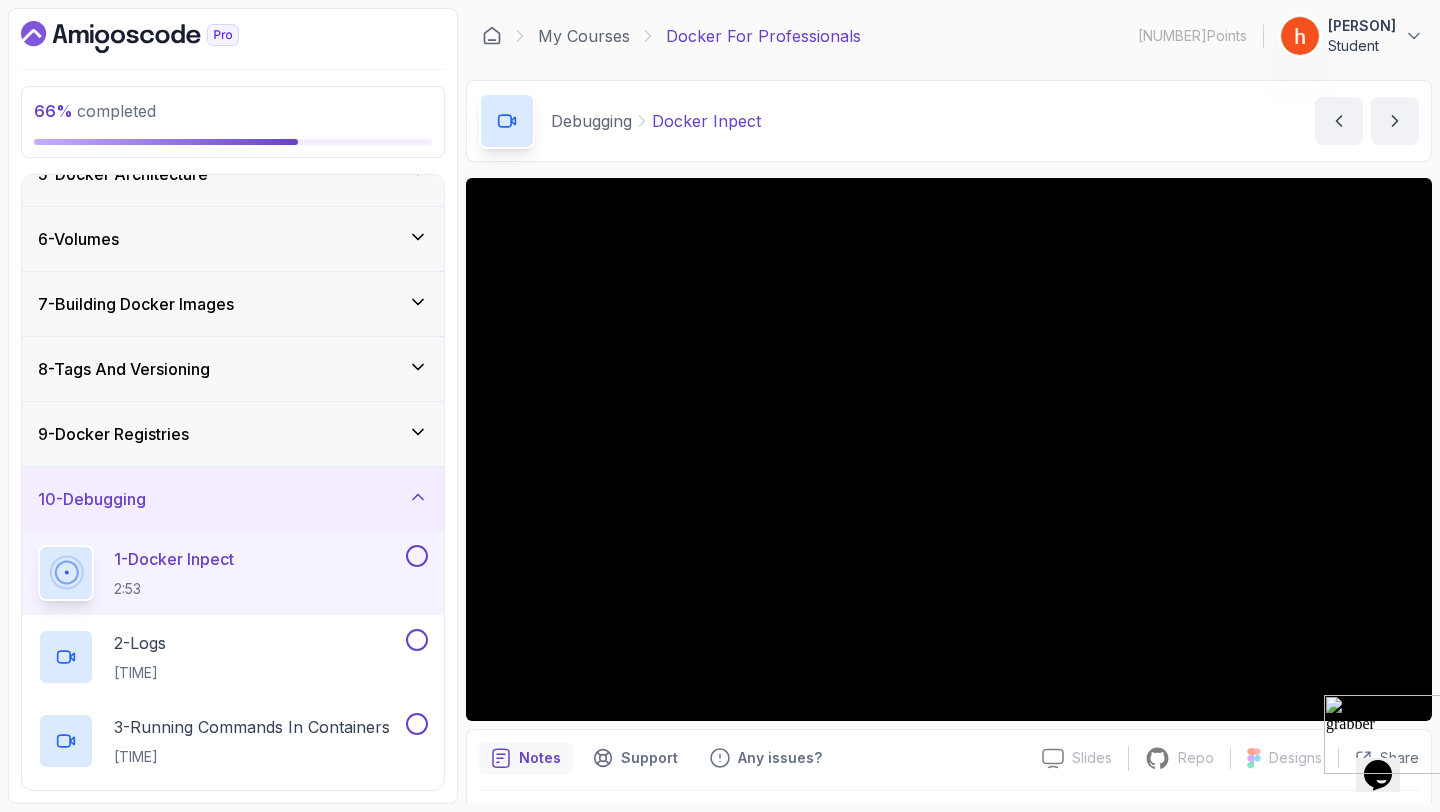 click at bounding box center [1378, 734] 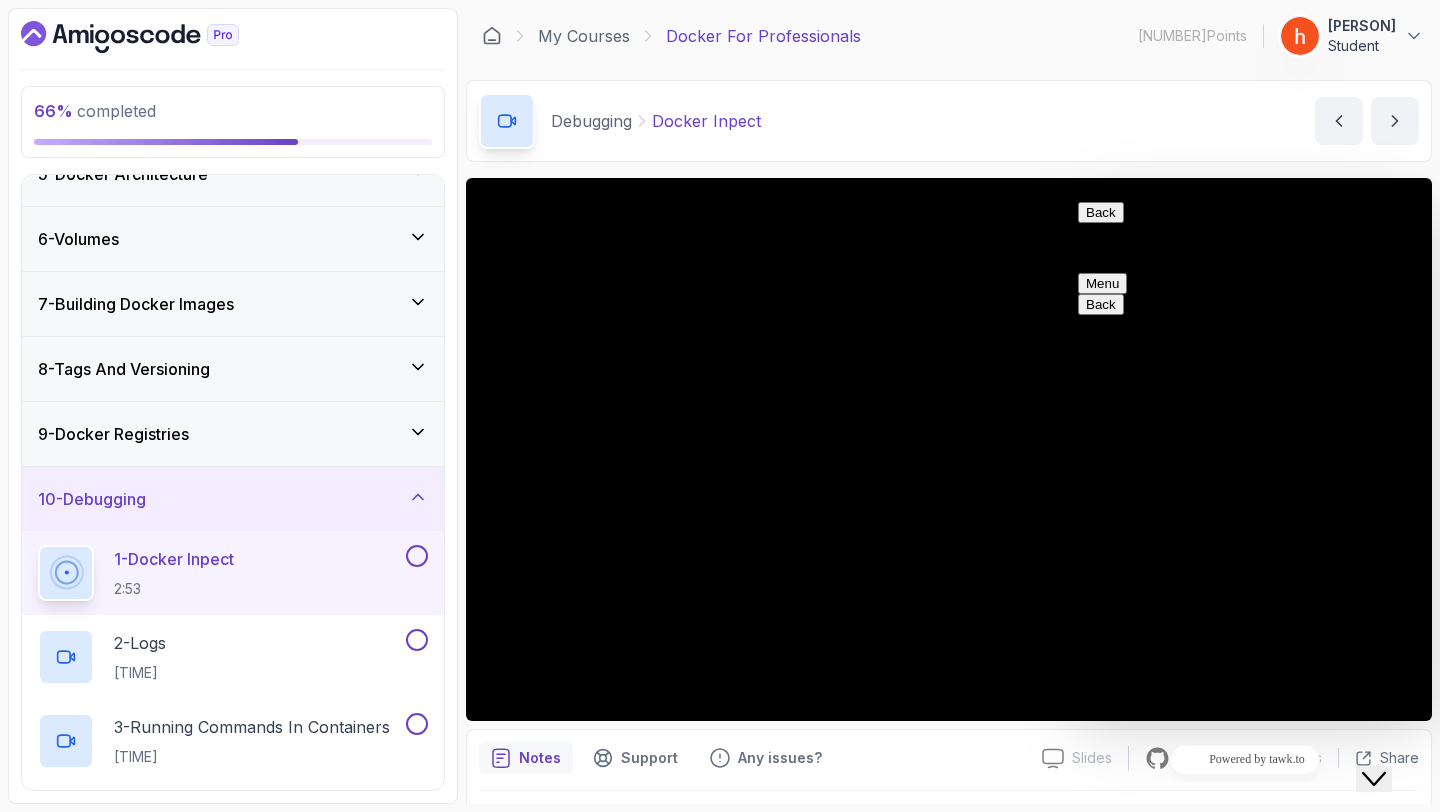 click on "Back" at bounding box center (1101, 212) 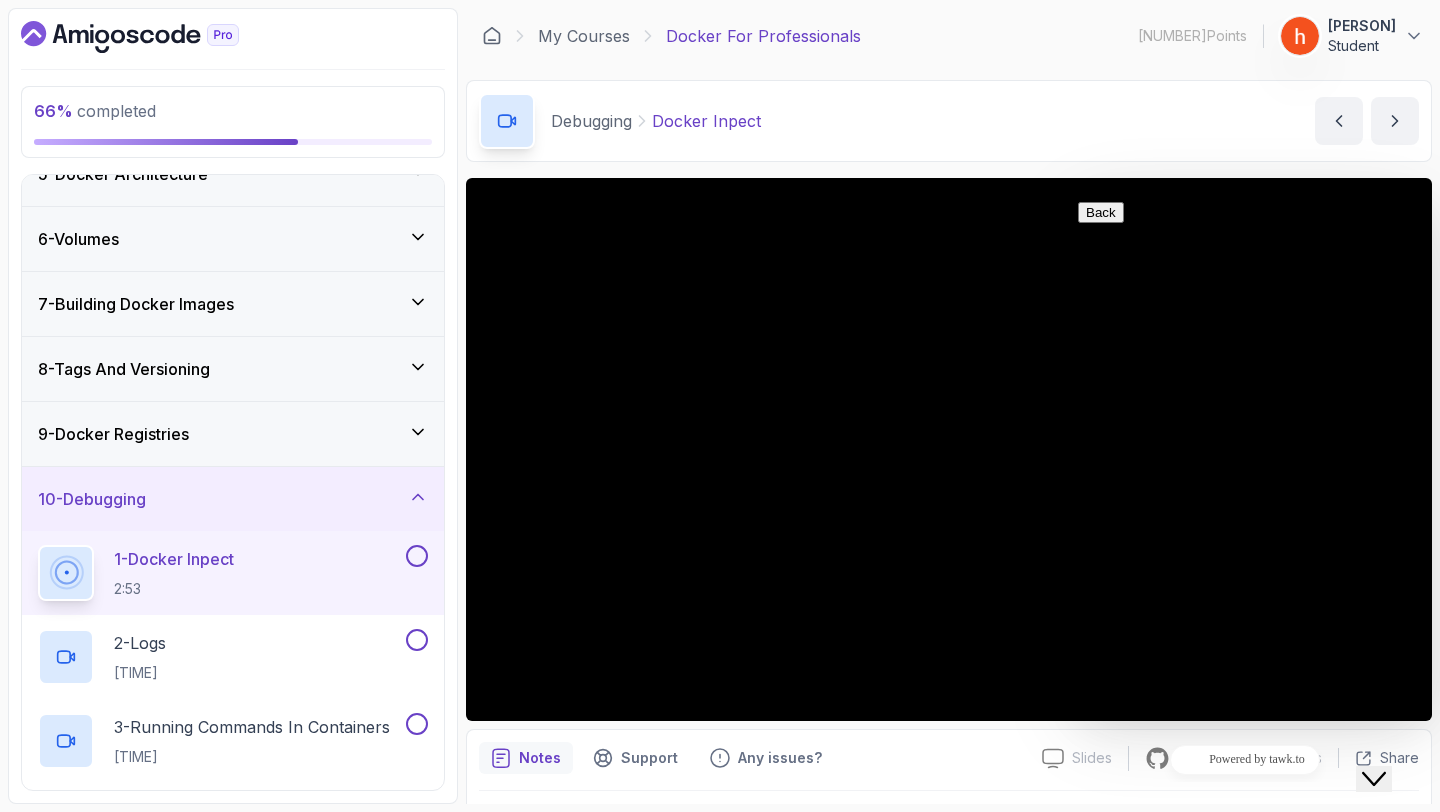 click on "Close Chat This icon closes the chat window." 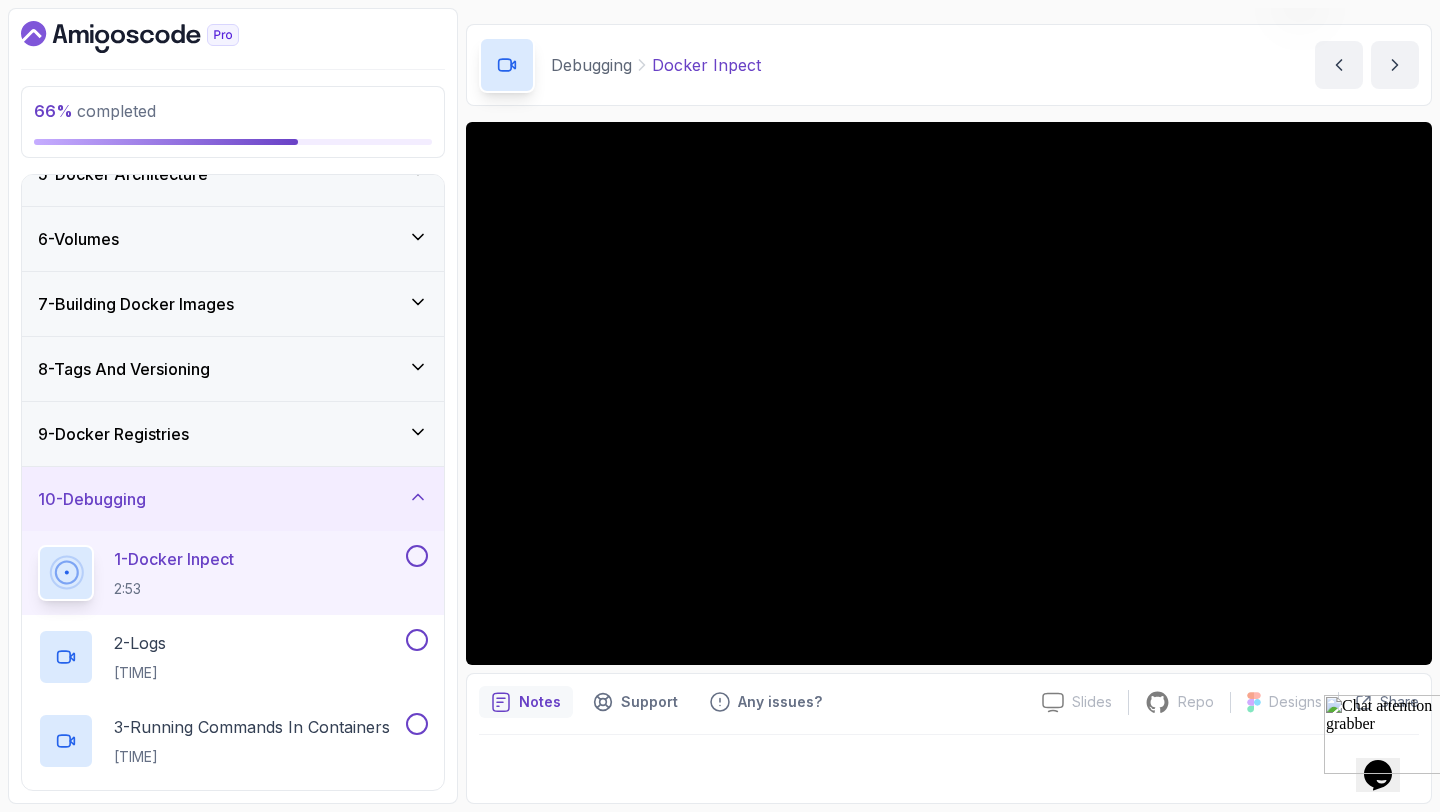 scroll, scrollTop: 0, scrollLeft: 0, axis: both 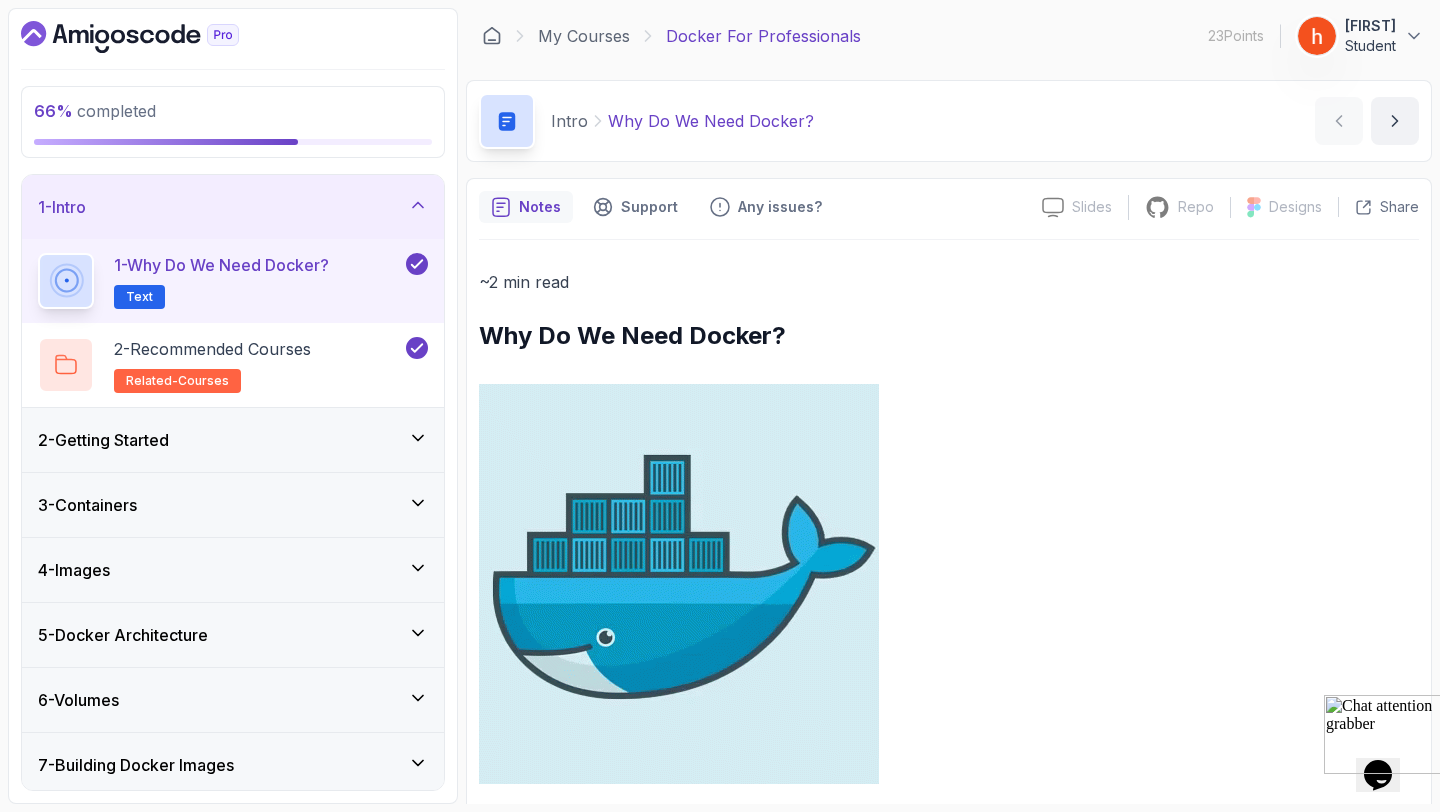 click on "1  -  Intro" at bounding box center (233, 207) 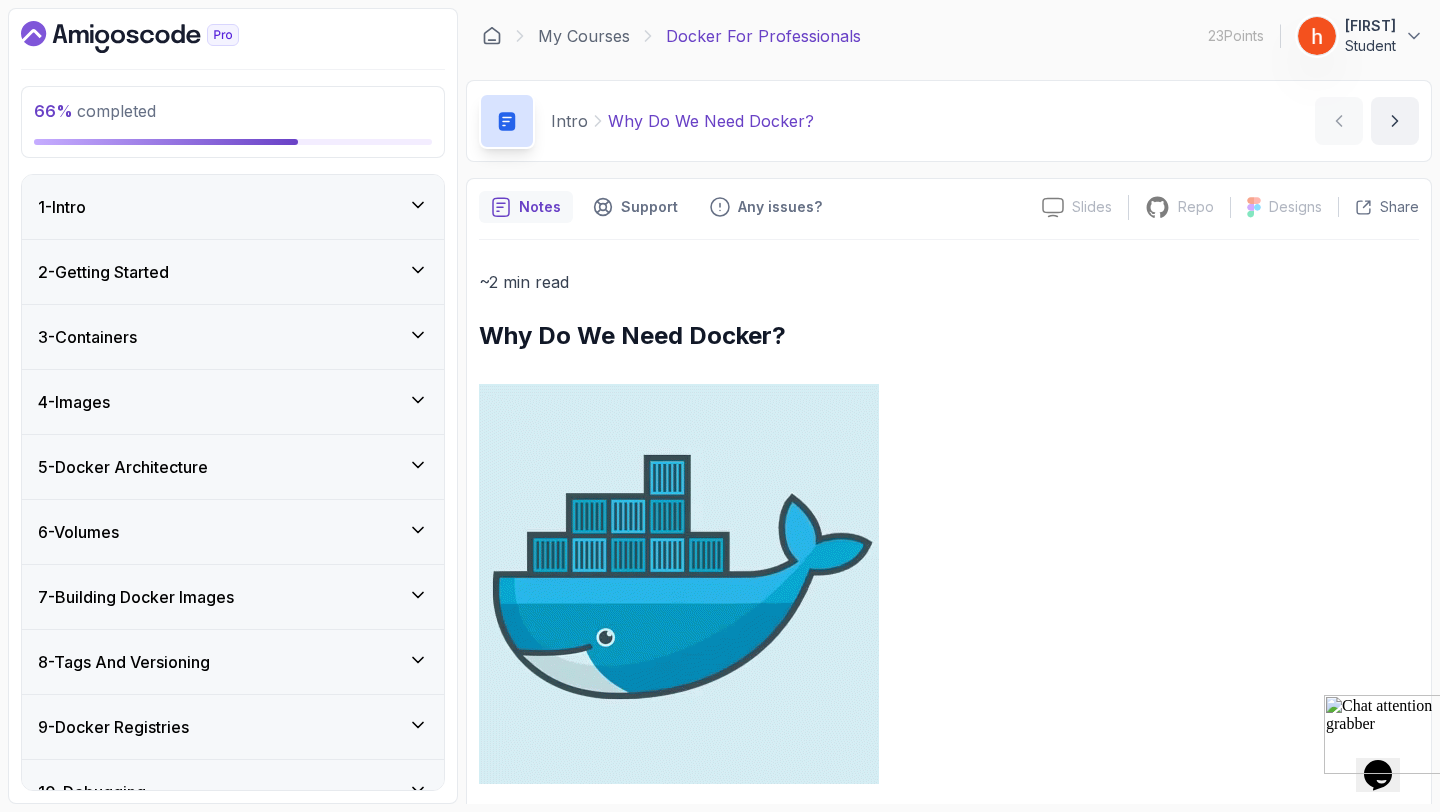 scroll, scrollTop: 178, scrollLeft: 0, axis: vertical 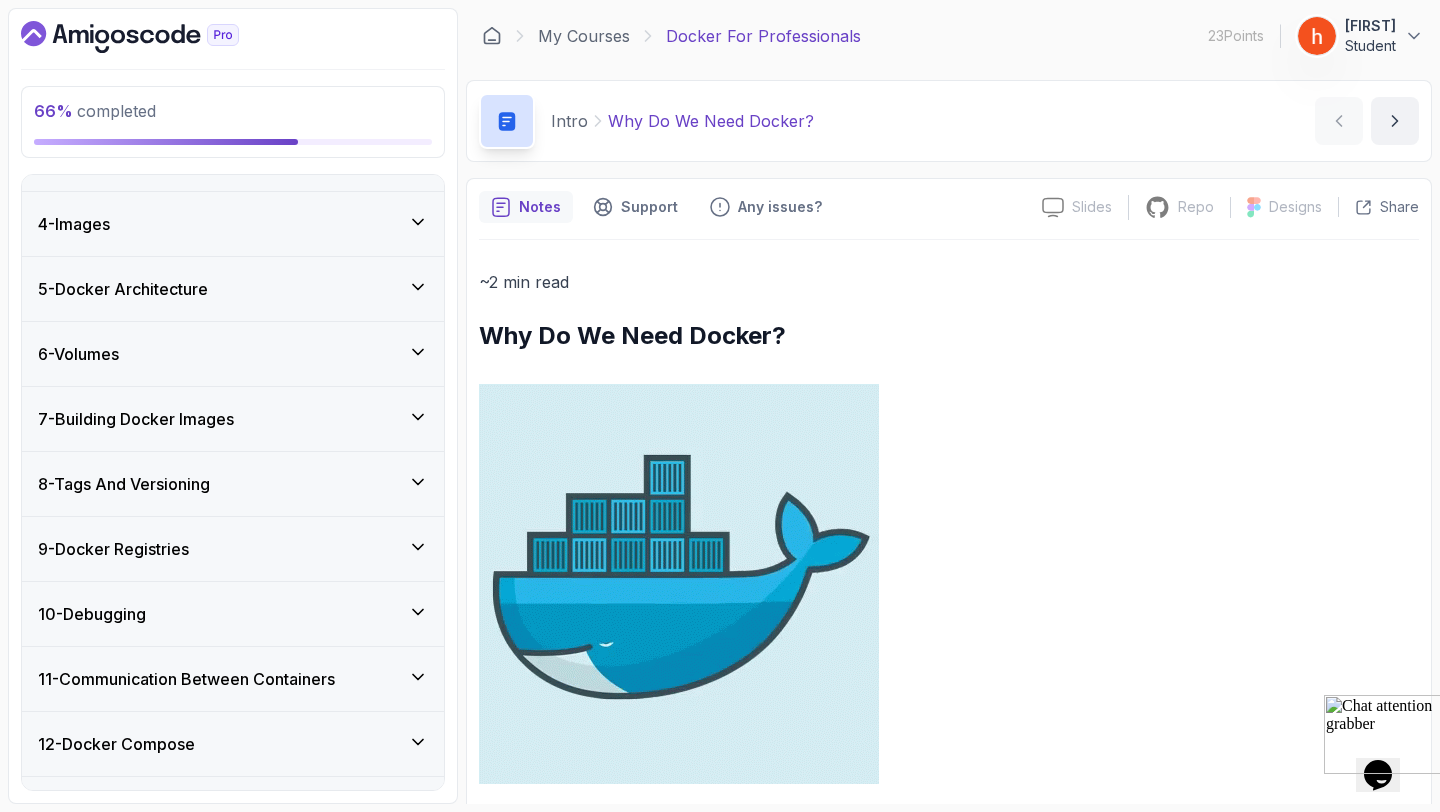 click on "[NUMBER] - Debugging" at bounding box center [233, 614] 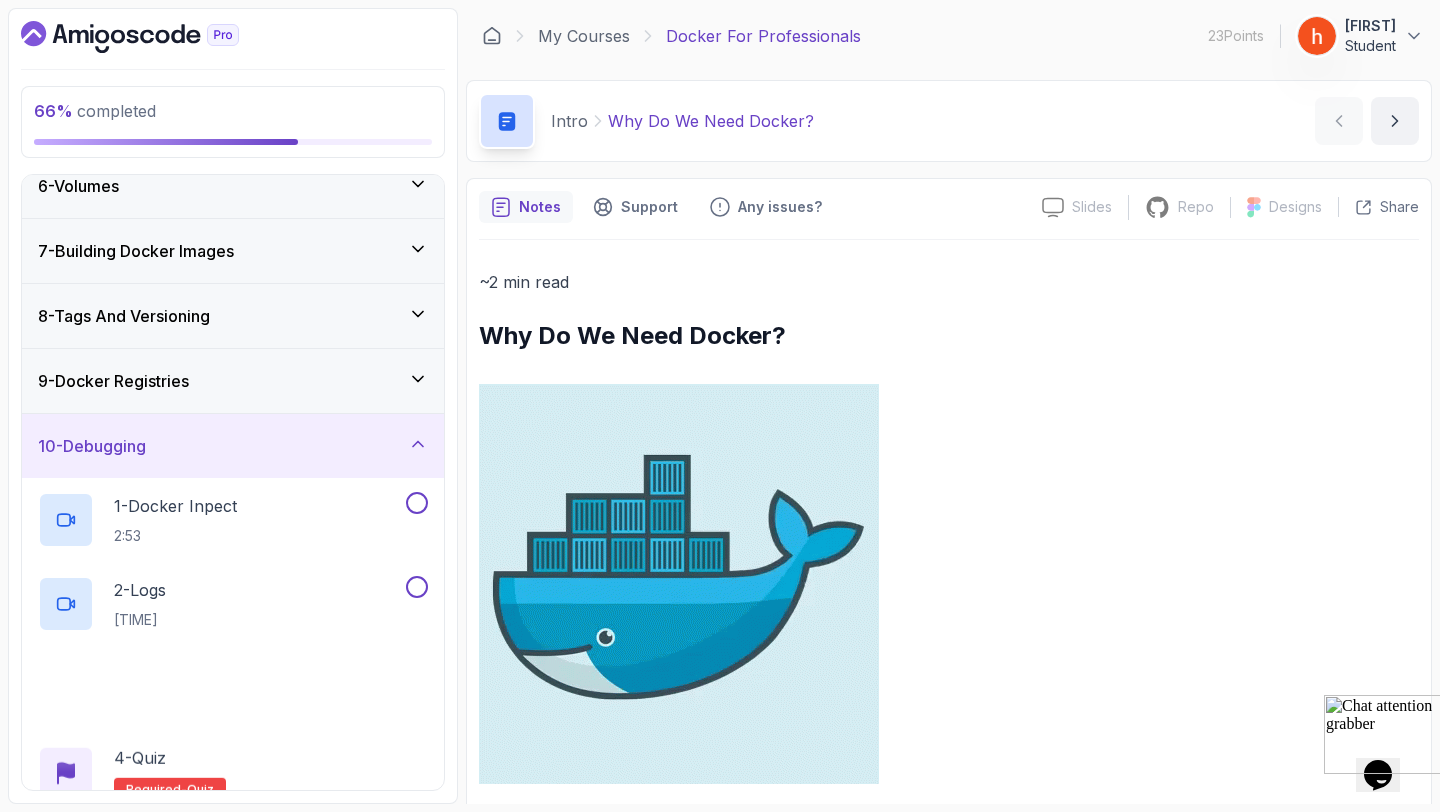 scroll, scrollTop: 395, scrollLeft: 0, axis: vertical 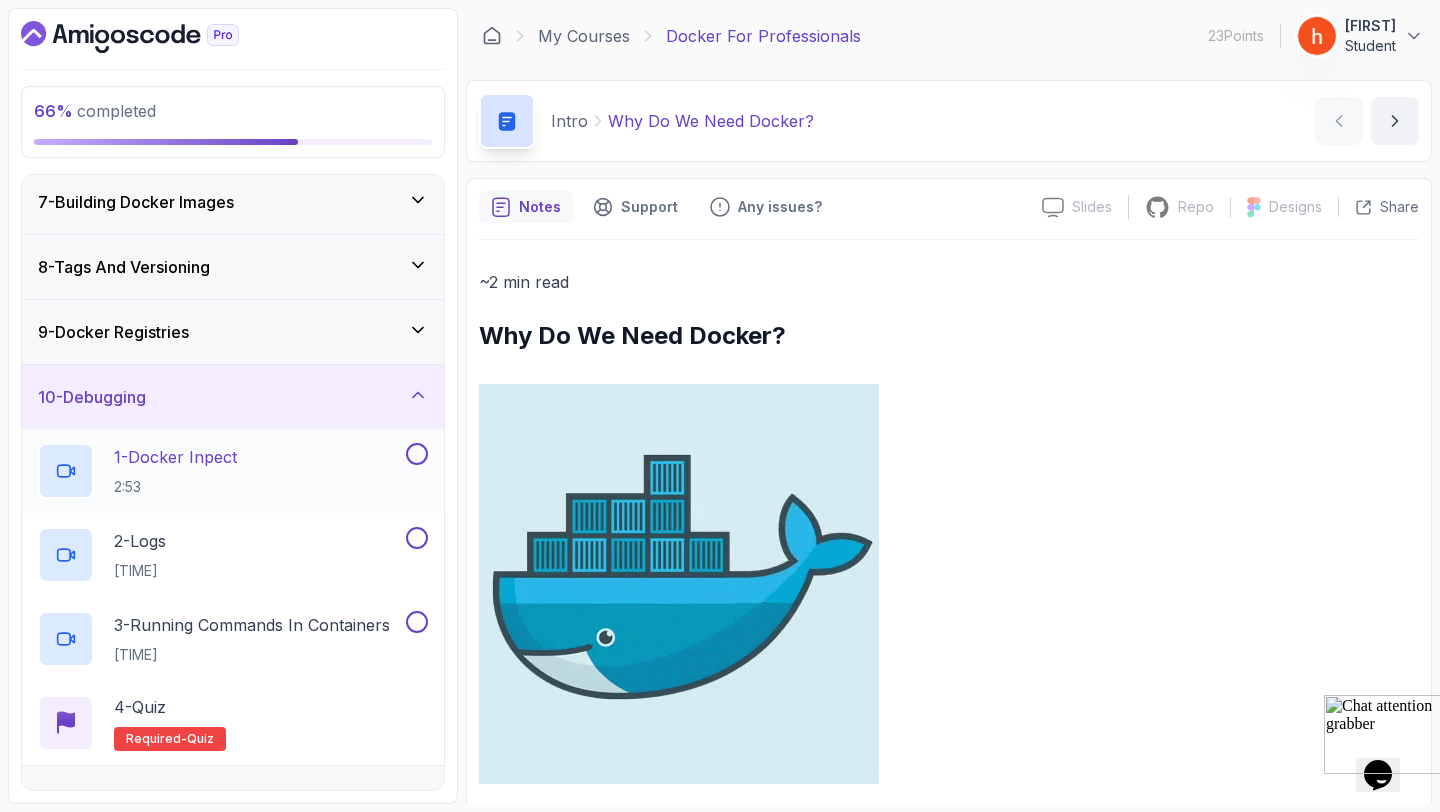 click on "[NUMBER] - Docker Inpect" at bounding box center [175, 457] 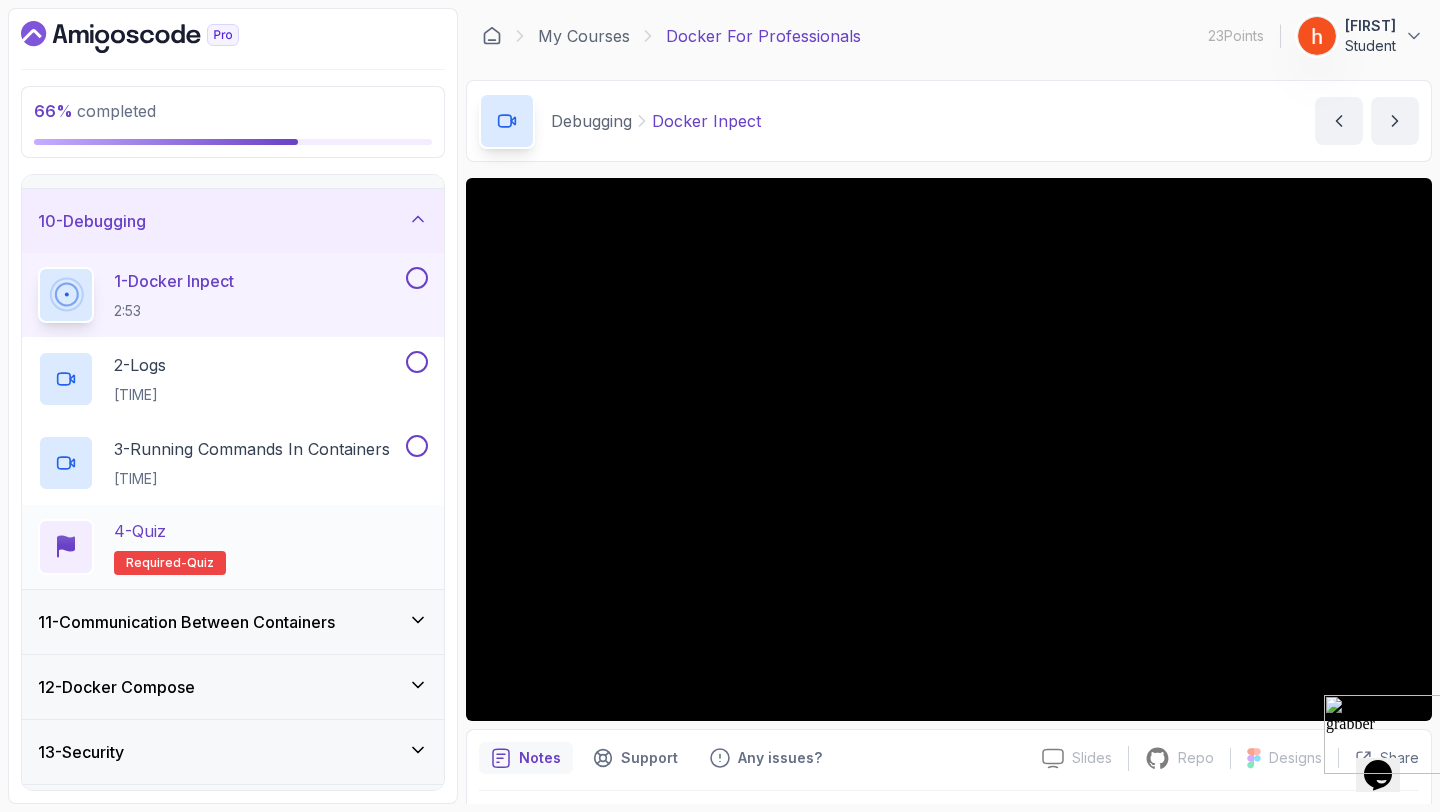 scroll, scrollTop: 629, scrollLeft: 0, axis: vertical 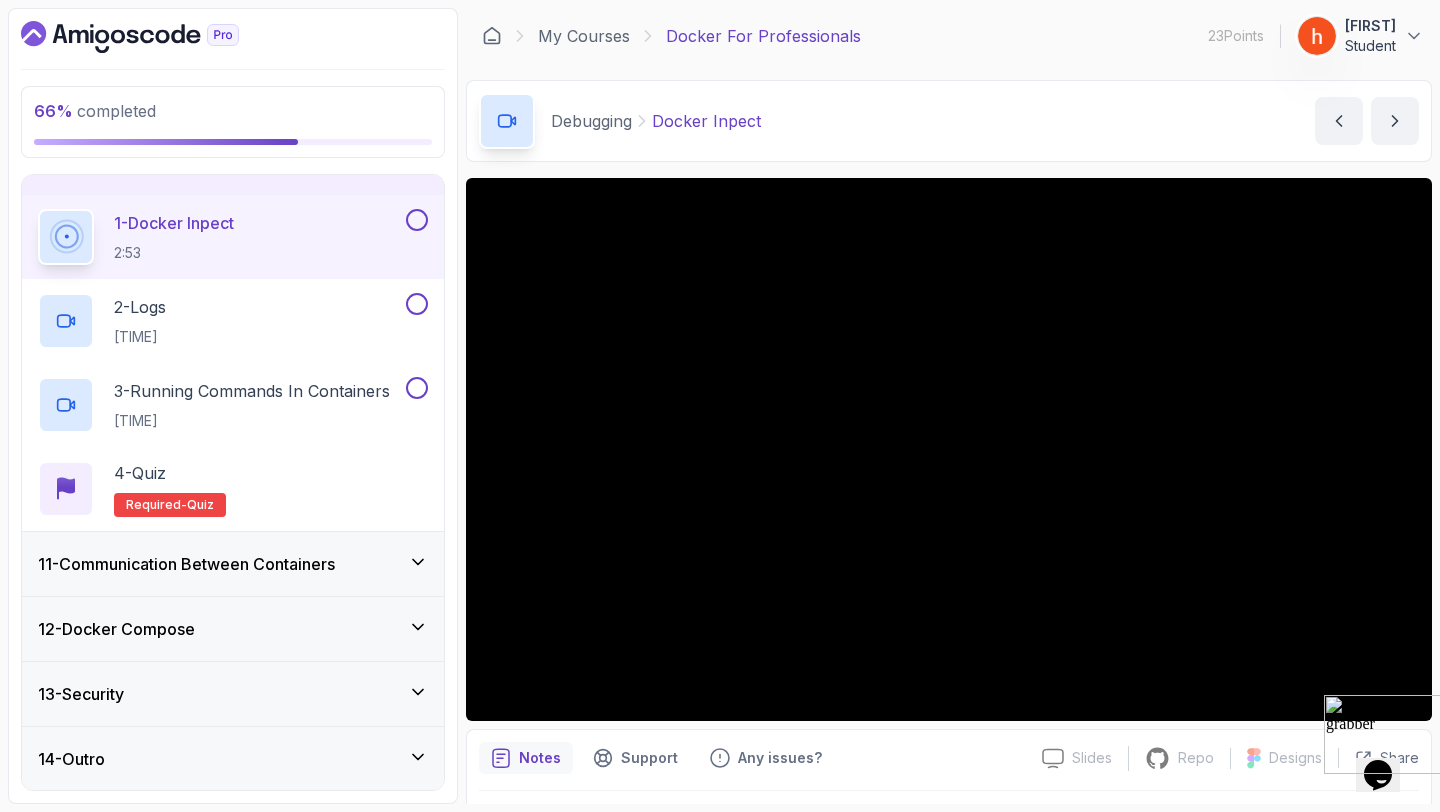 click on "14  -  Outro" at bounding box center (233, 759) 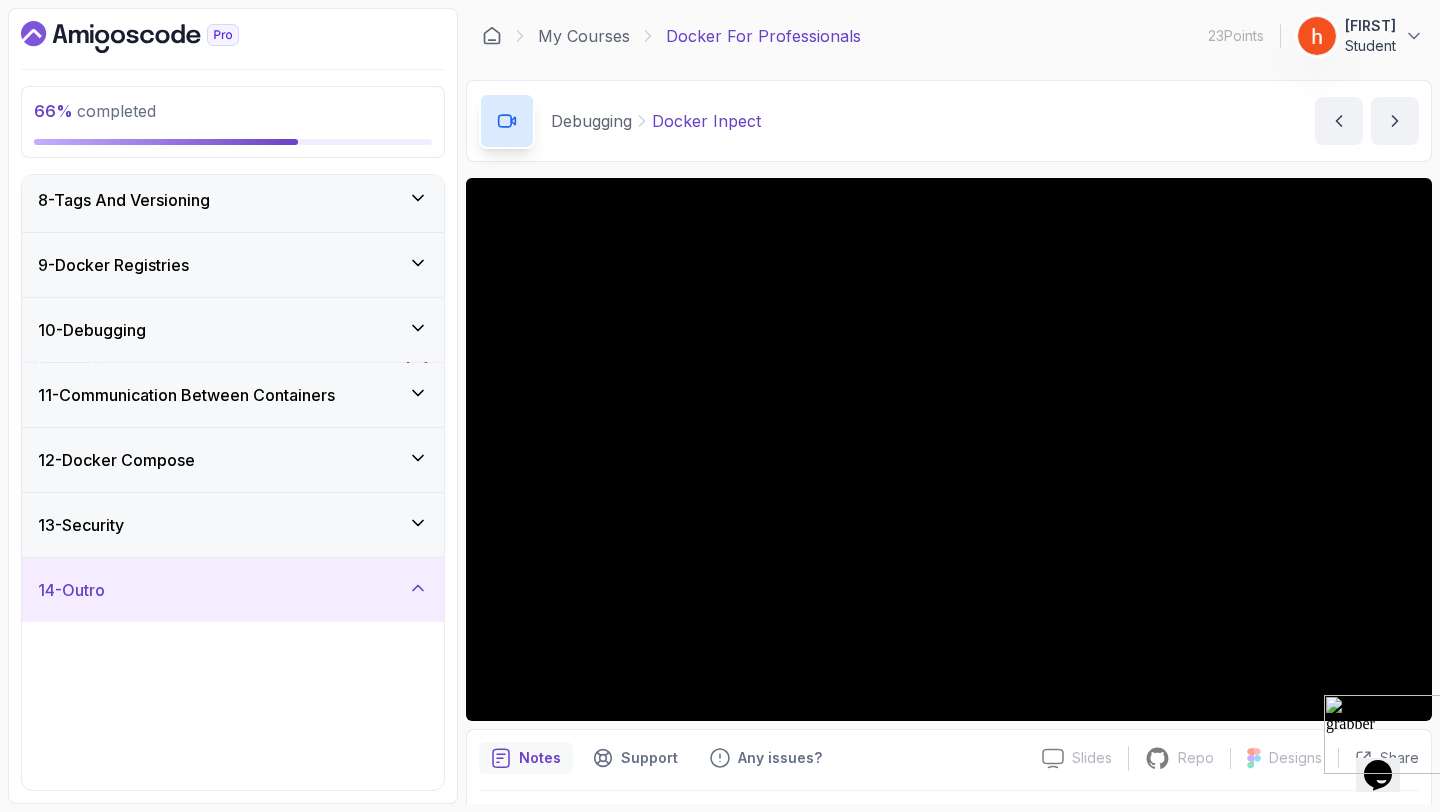 scroll, scrollTop: 461, scrollLeft: 0, axis: vertical 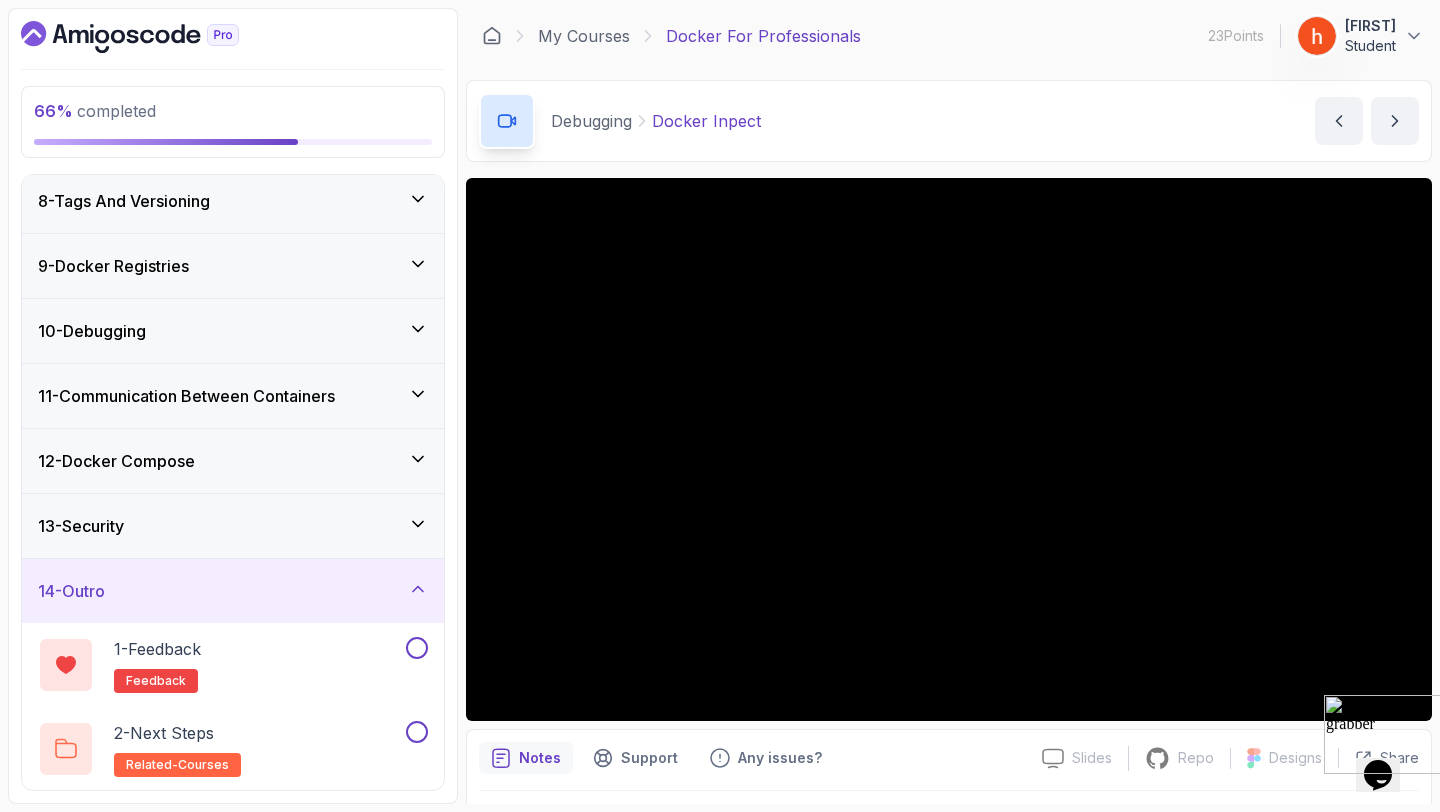 click on "14  -  Outro" at bounding box center (233, 591) 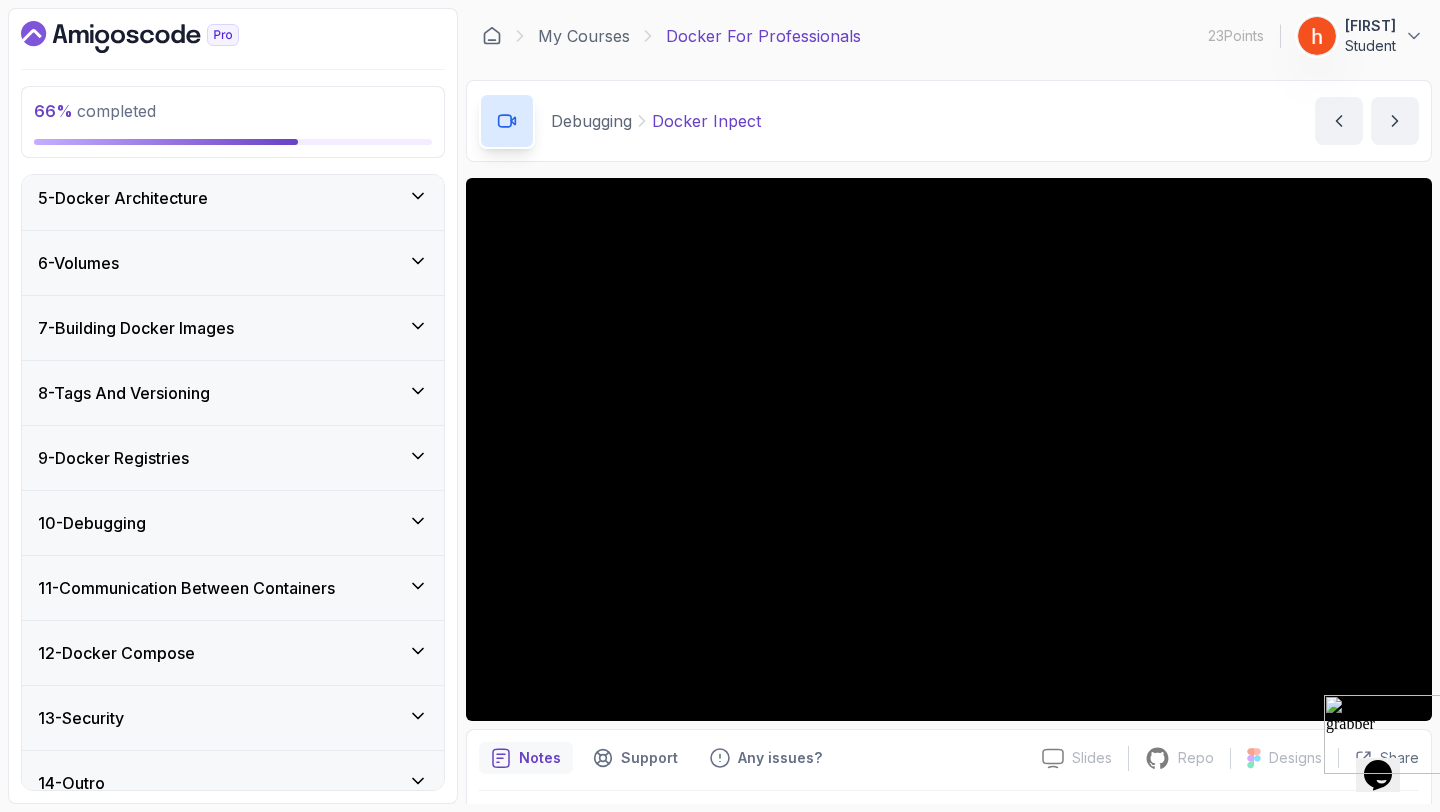 scroll, scrollTop: 293, scrollLeft: 0, axis: vertical 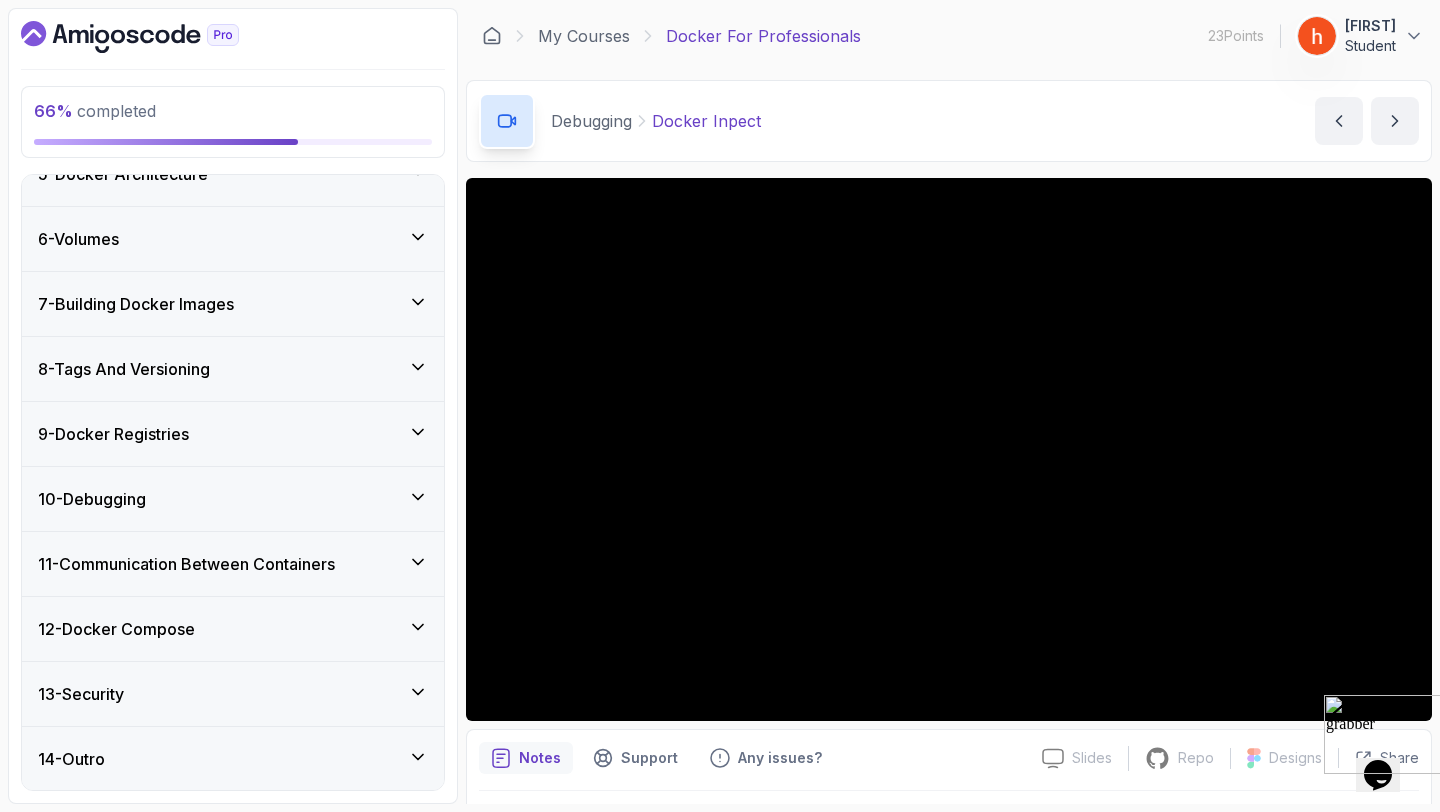 click on "14  -  Outro" at bounding box center (233, 759) 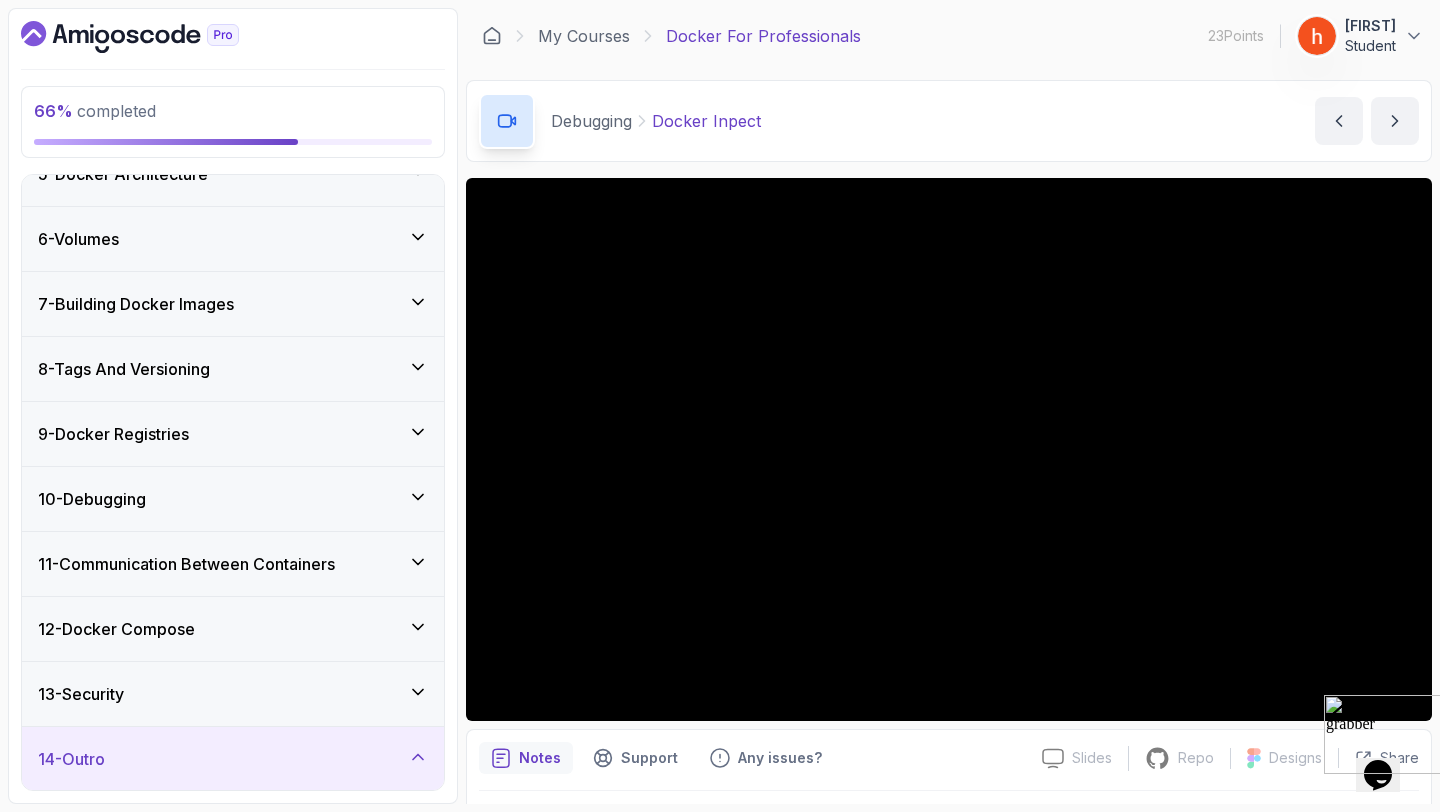 scroll, scrollTop: 461, scrollLeft: 0, axis: vertical 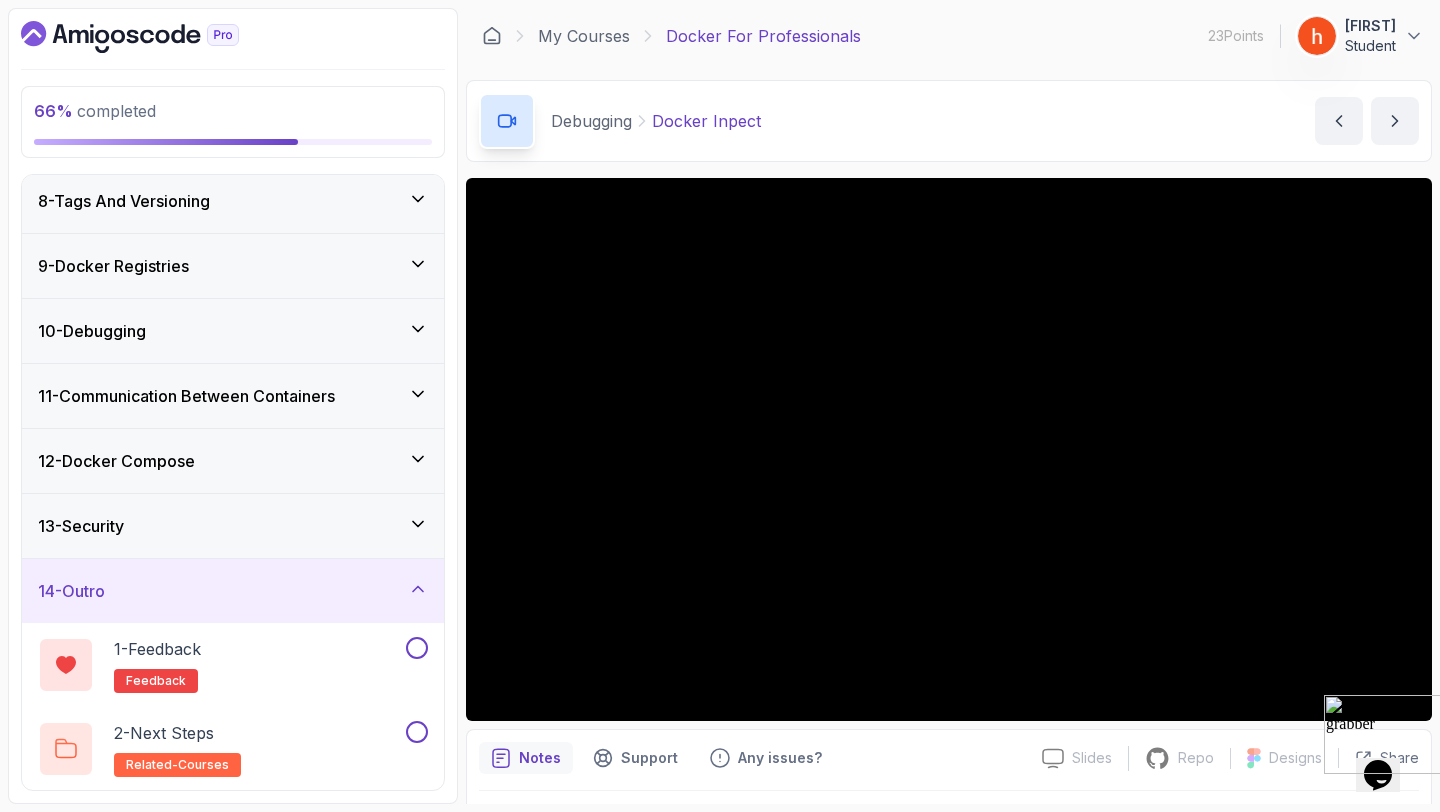 click on "14  -  Outro" at bounding box center (233, 591) 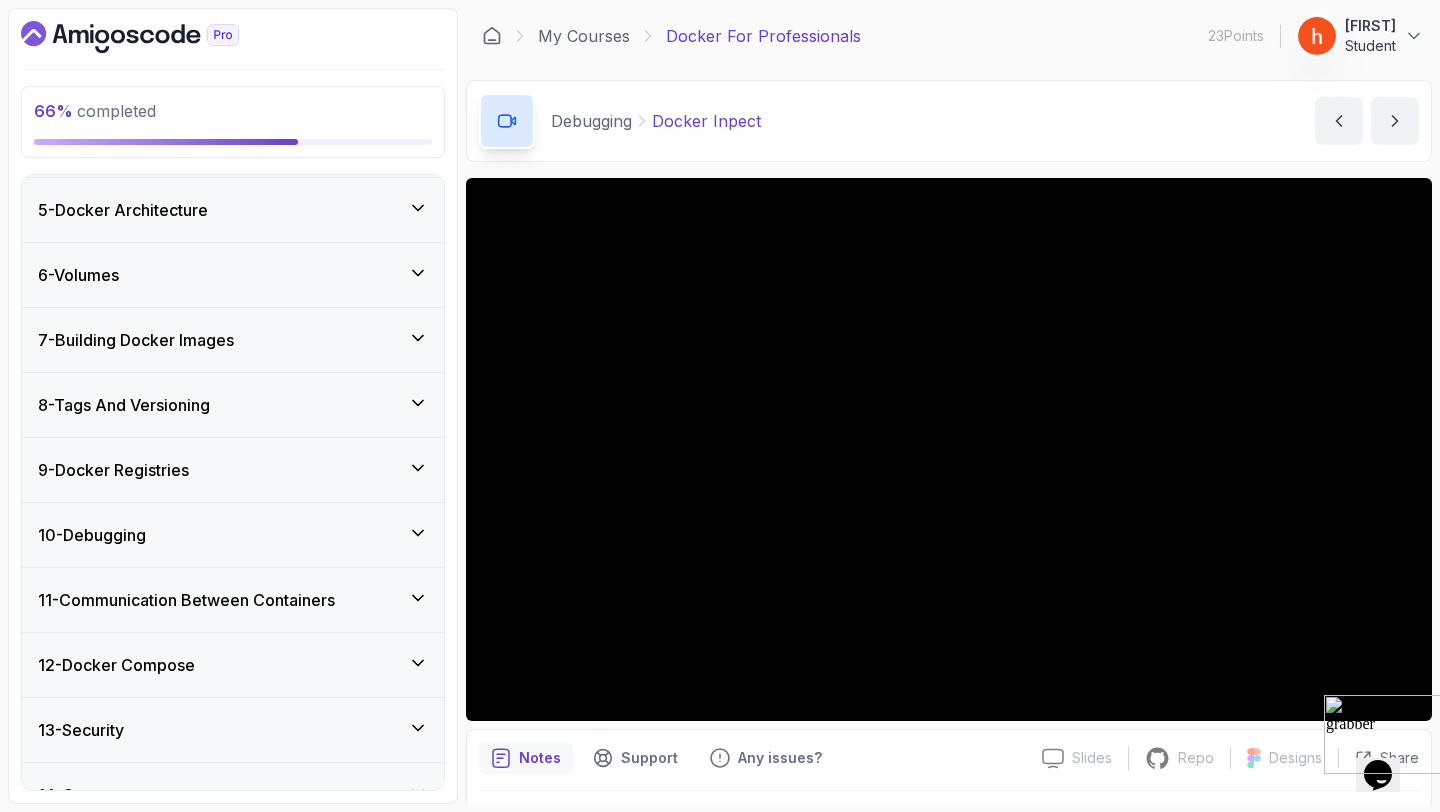 scroll, scrollTop: 240, scrollLeft: 0, axis: vertical 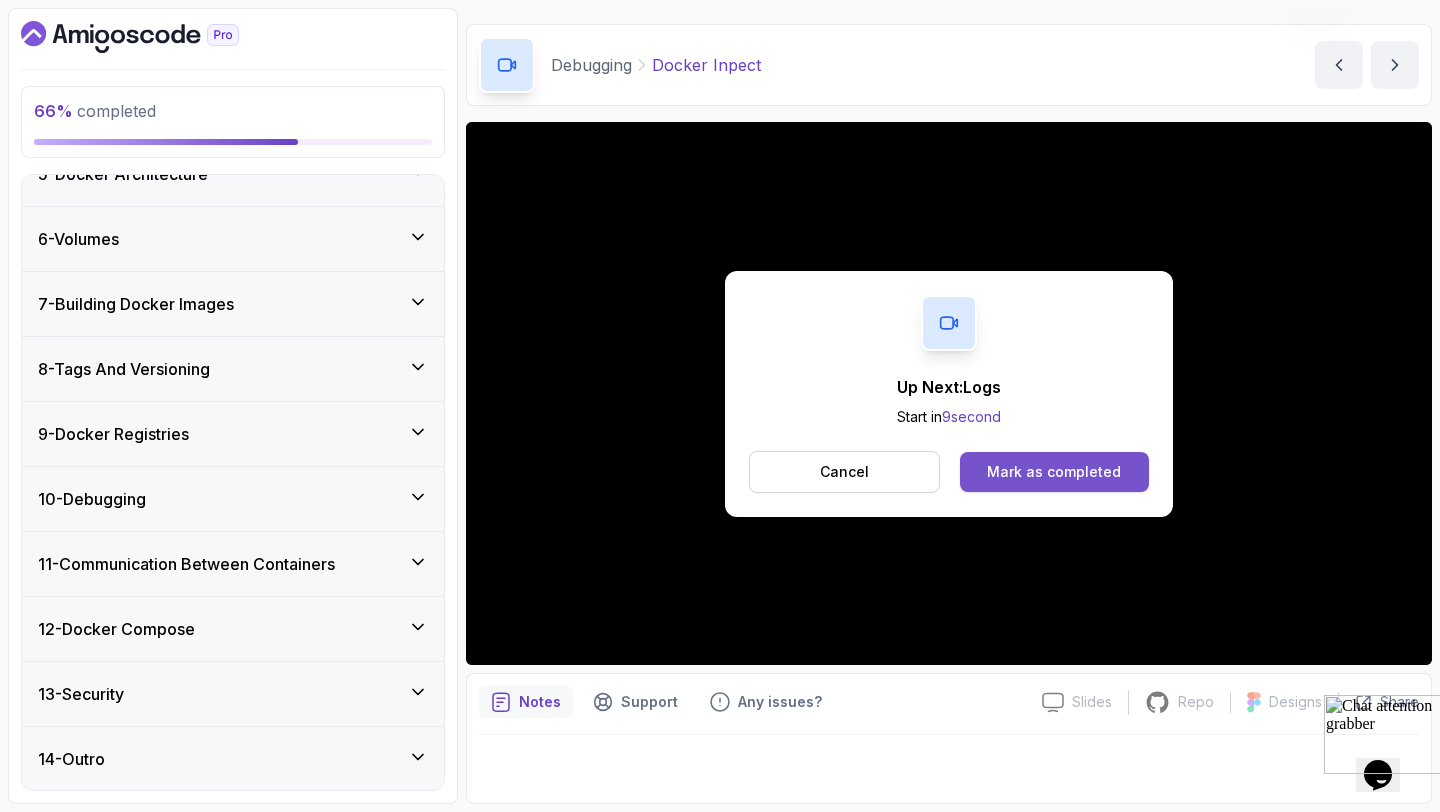 click on "Mark as completed" at bounding box center [1054, 472] 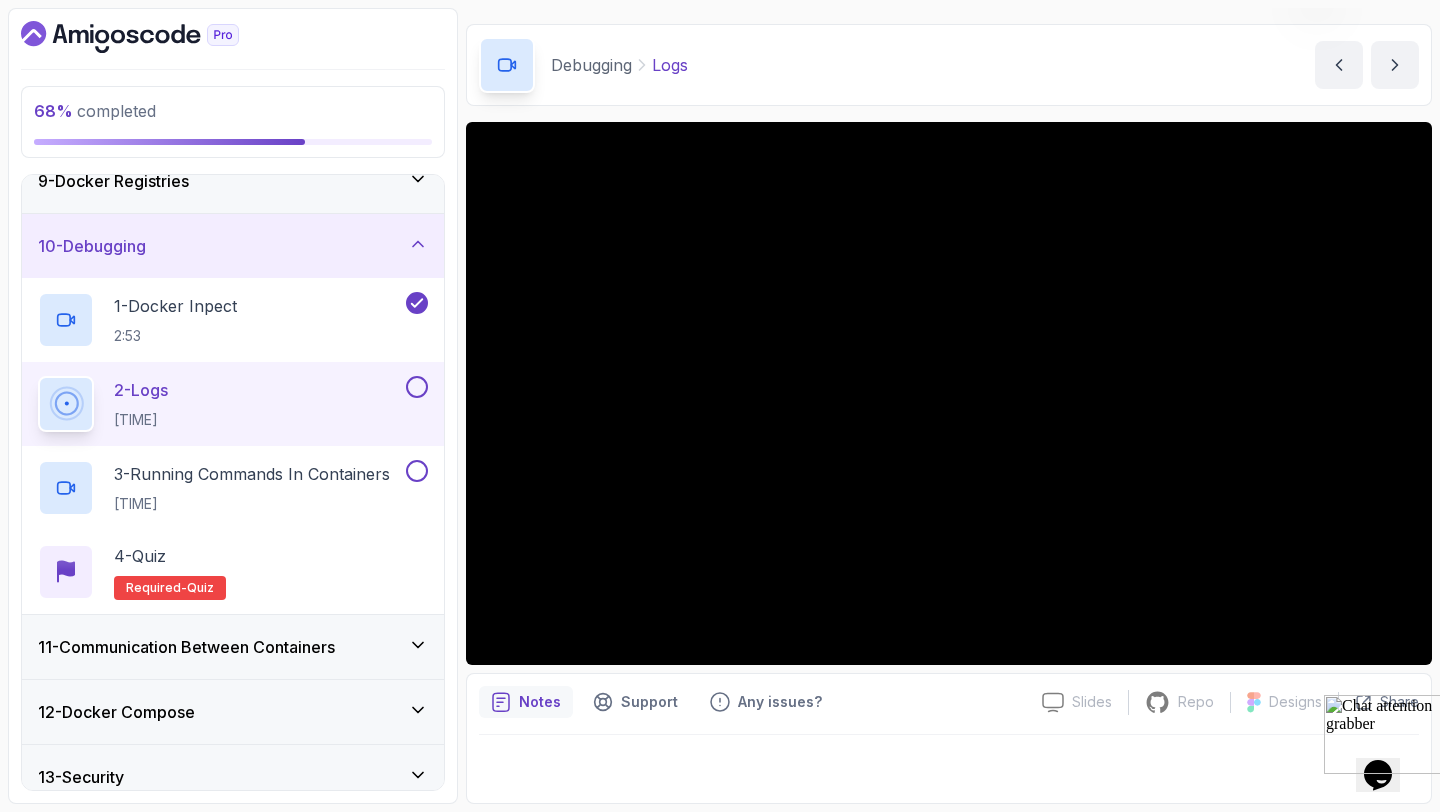 scroll, scrollTop: 629, scrollLeft: 0, axis: vertical 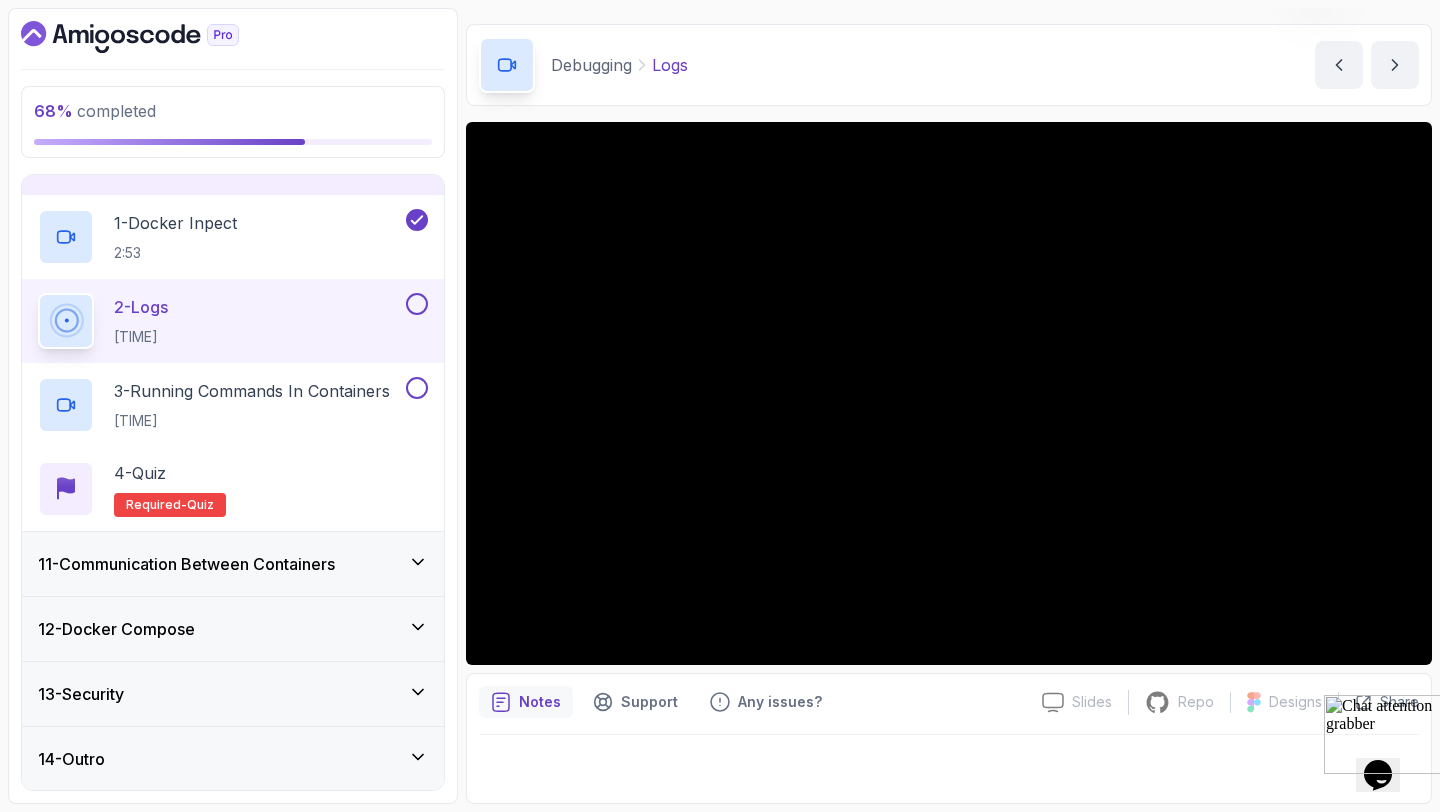 click on "Debugging Logs Logs by  nelson" at bounding box center (949, 65) 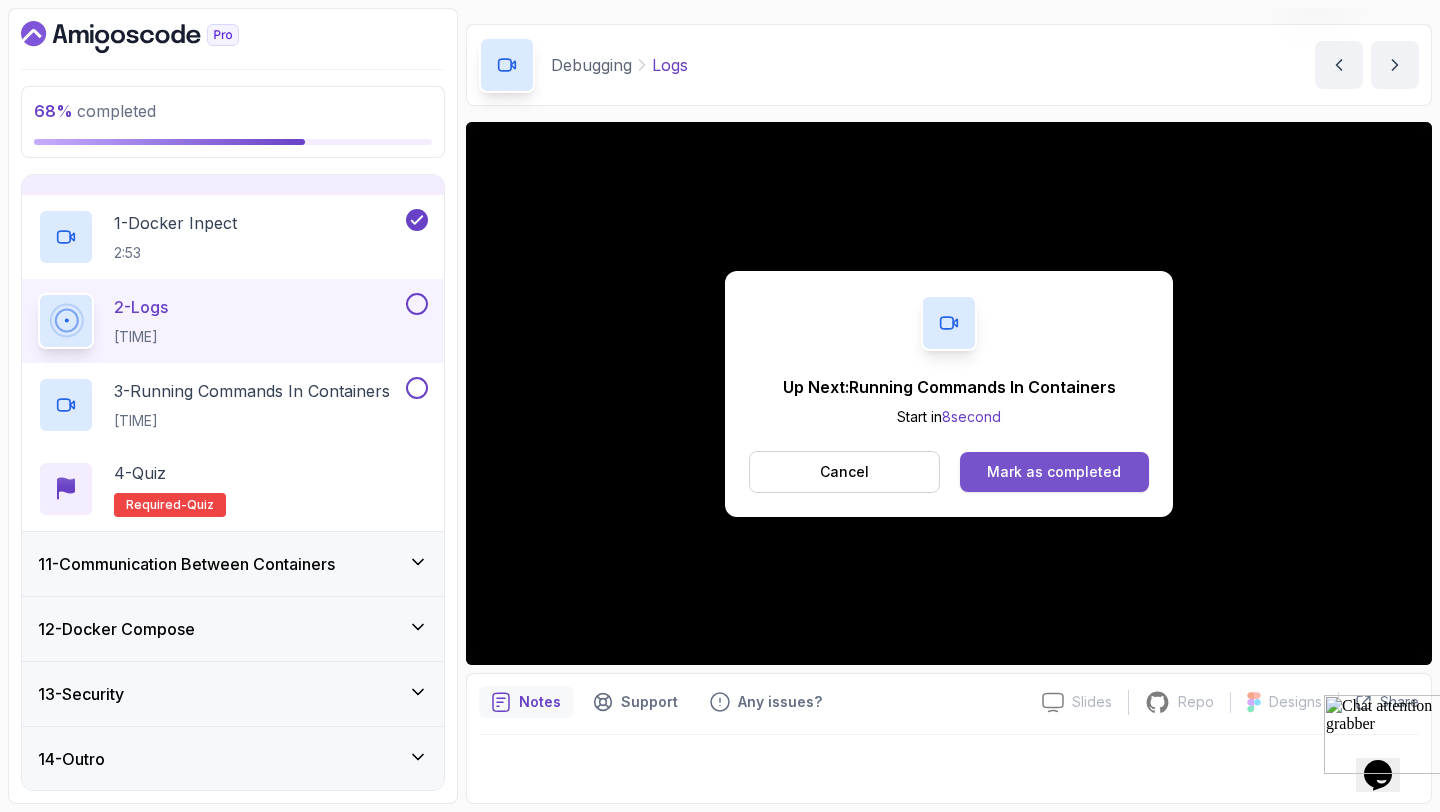 click on "Mark as completed" at bounding box center [1054, 472] 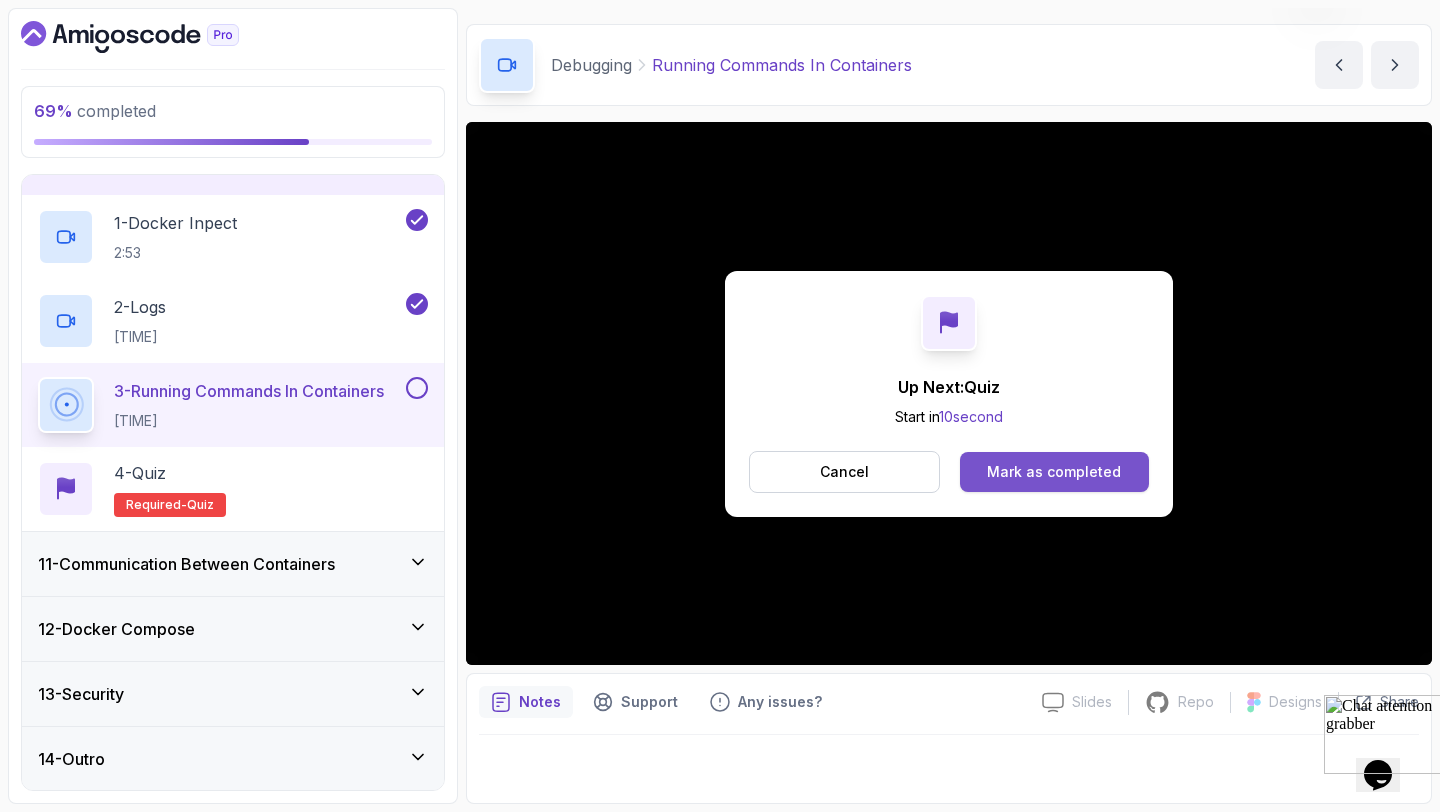 click on "Mark as completed" at bounding box center (1054, 472) 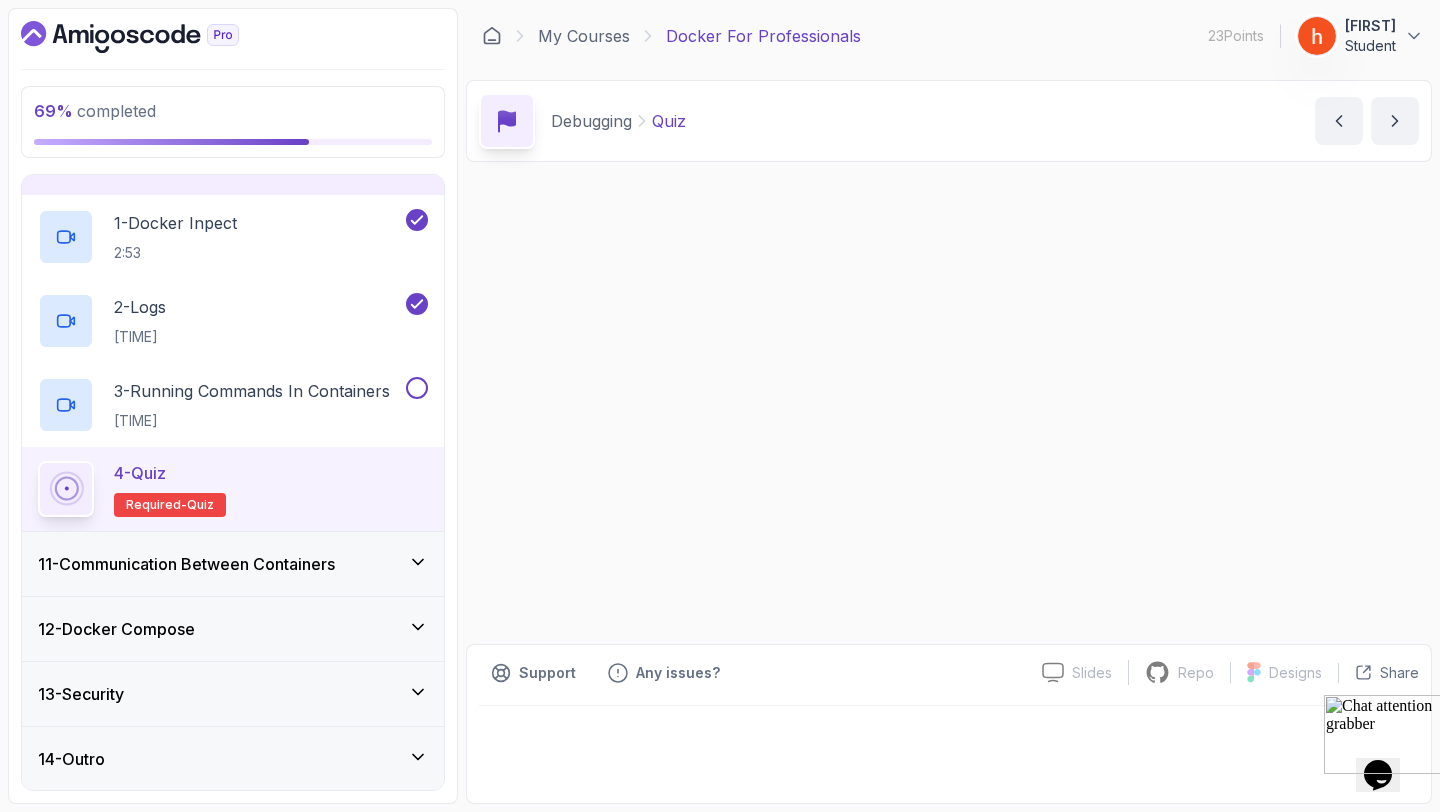 scroll, scrollTop: 0, scrollLeft: 0, axis: both 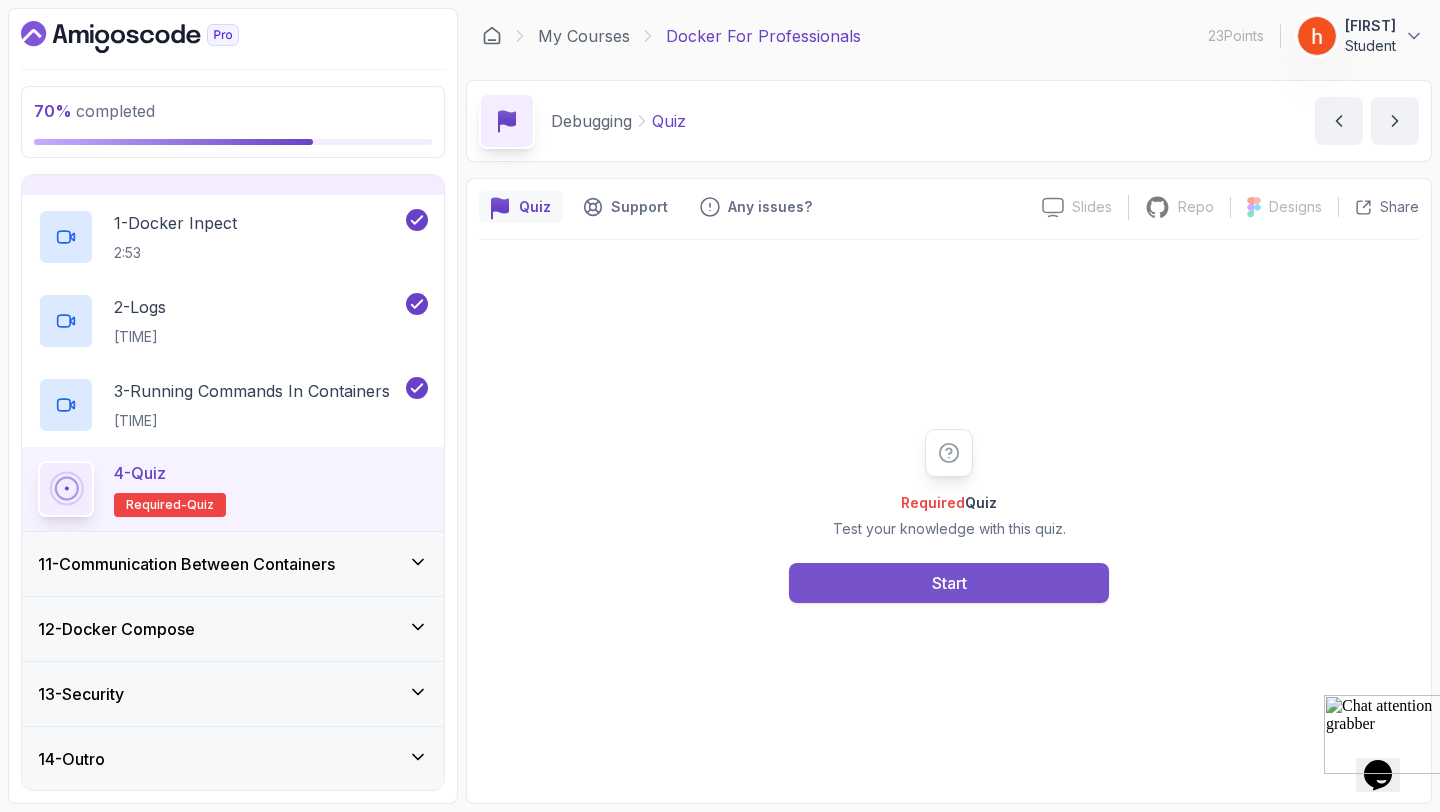 click on "Start" at bounding box center (949, 583) 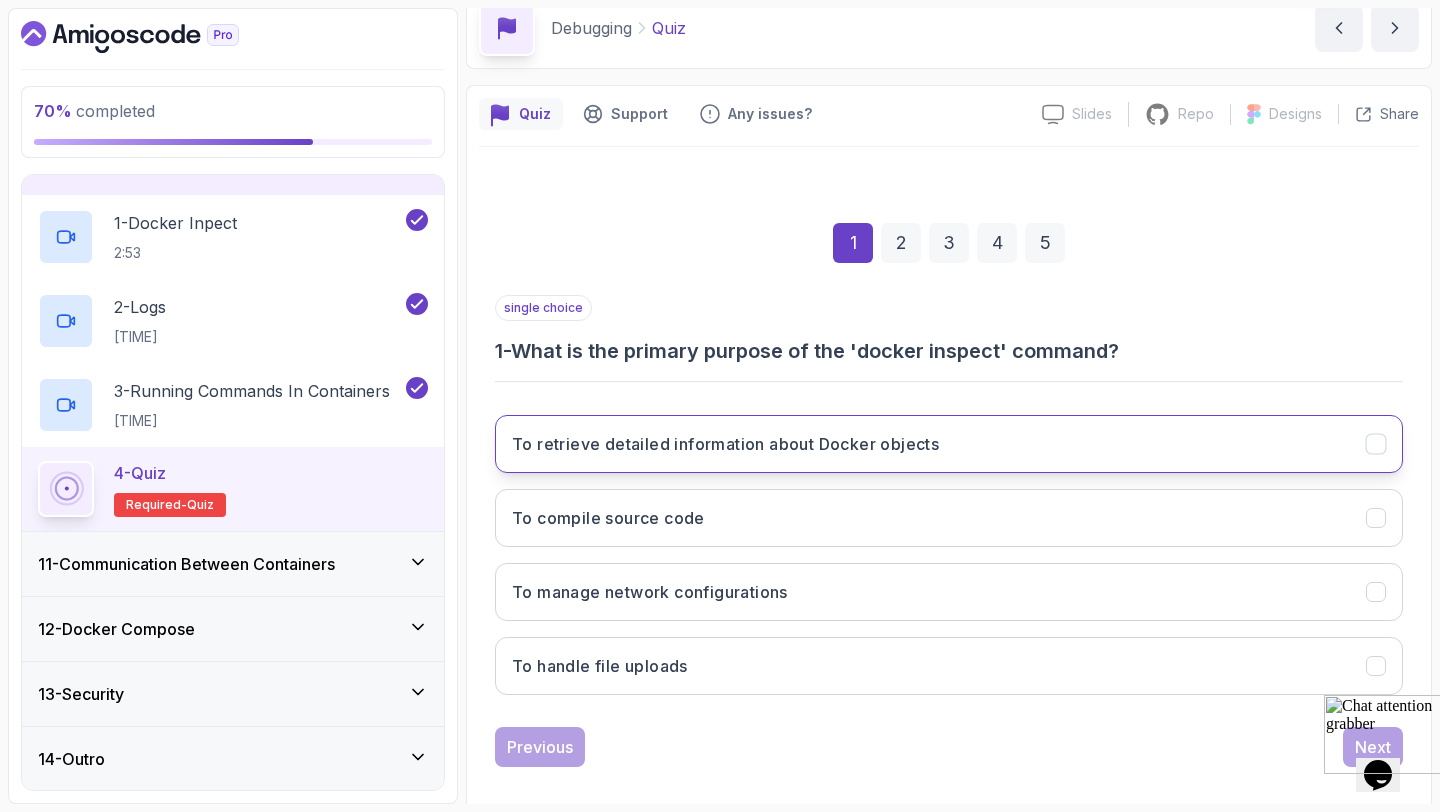 scroll, scrollTop: 101, scrollLeft: 0, axis: vertical 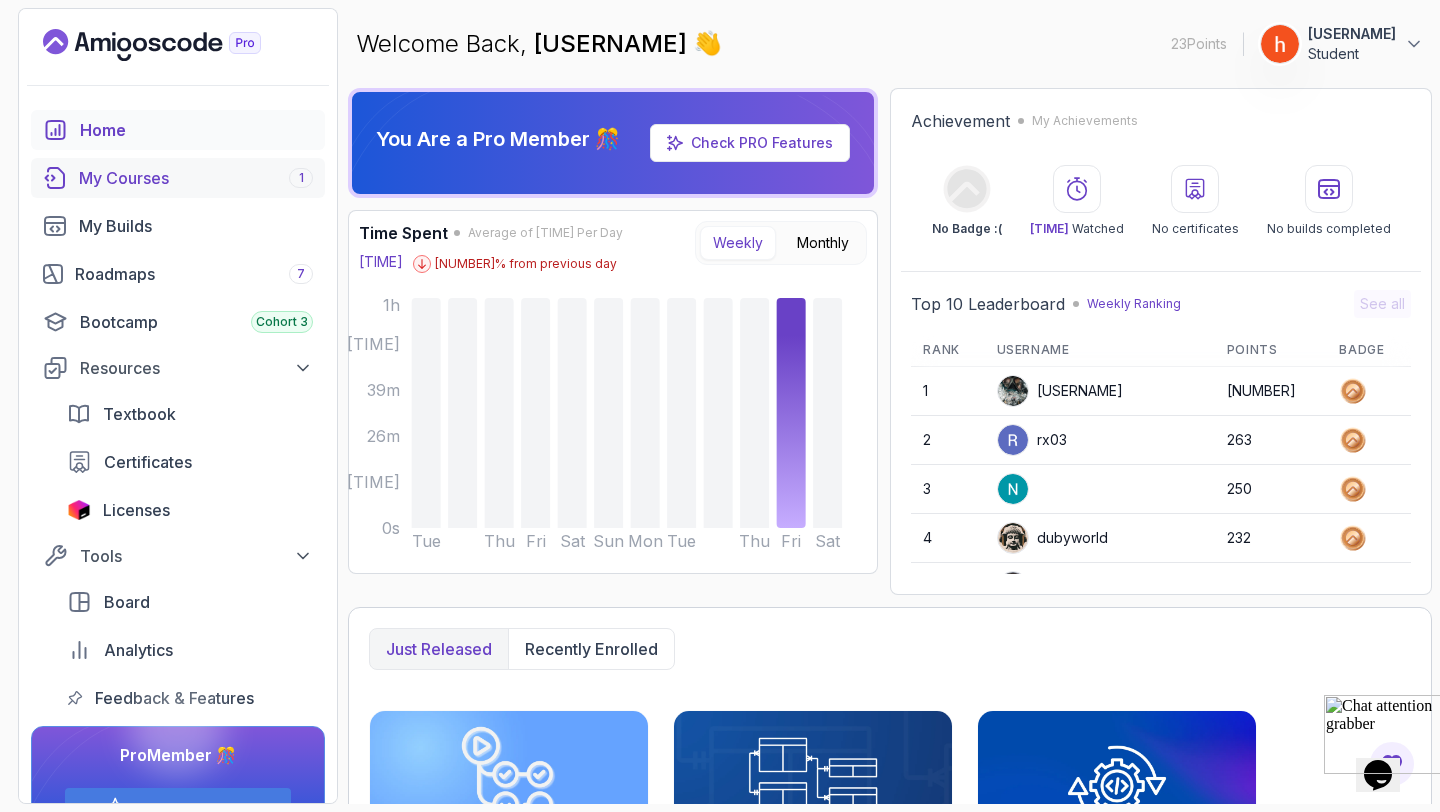 click on "My Courses 1" at bounding box center (196, 178) 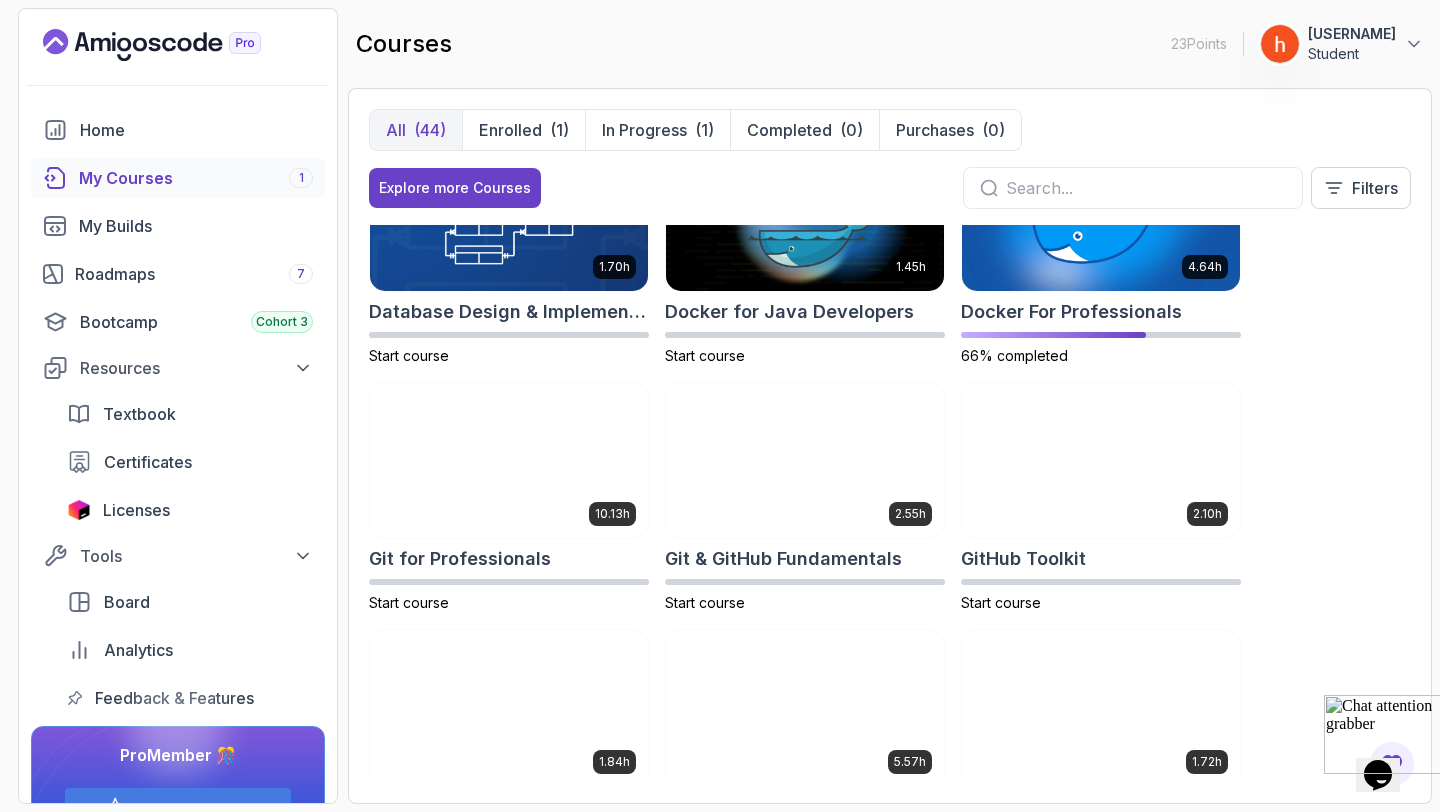 scroll, scrollTop: 553, scrollLeft: 0, axis: vertical 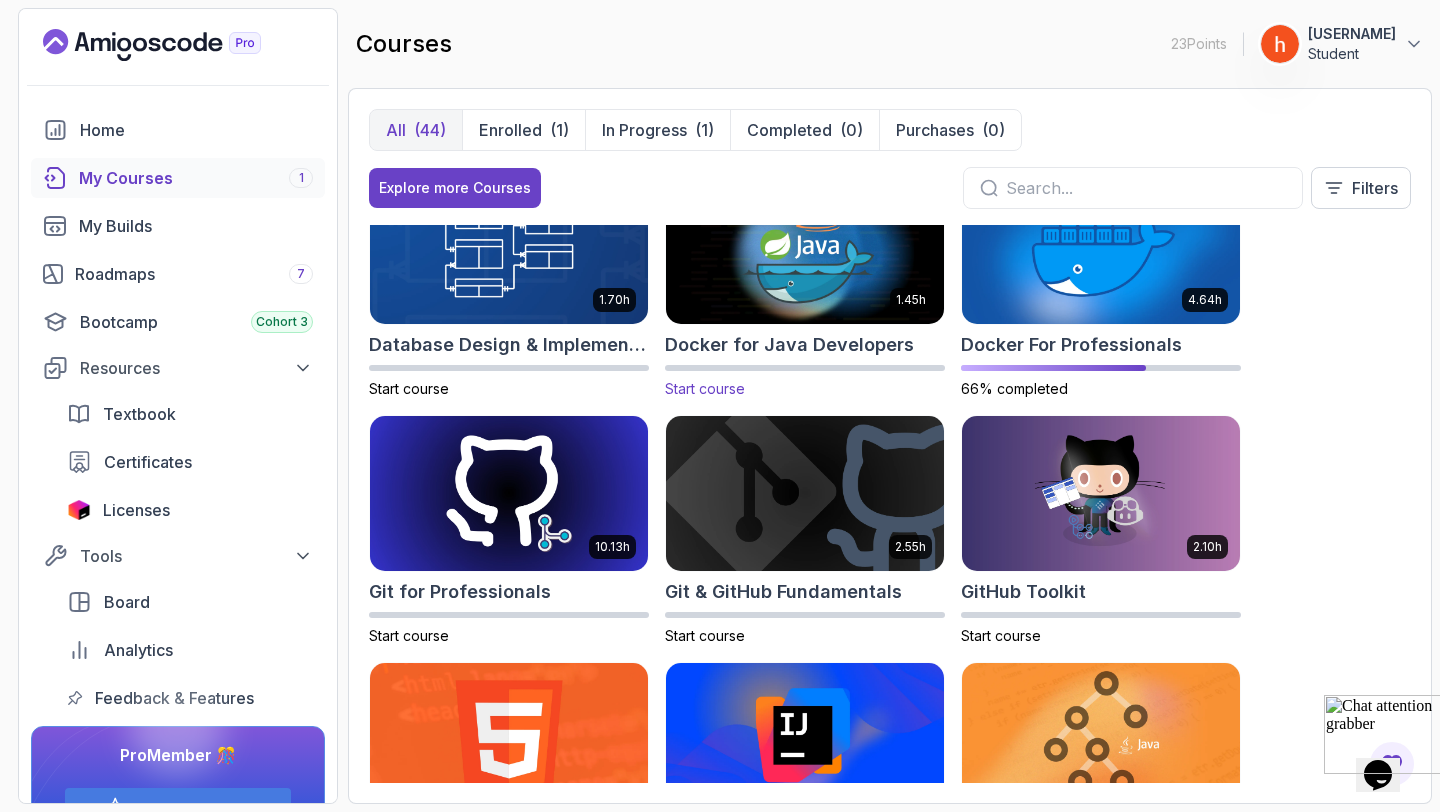 click at bounding box center [805, 245] 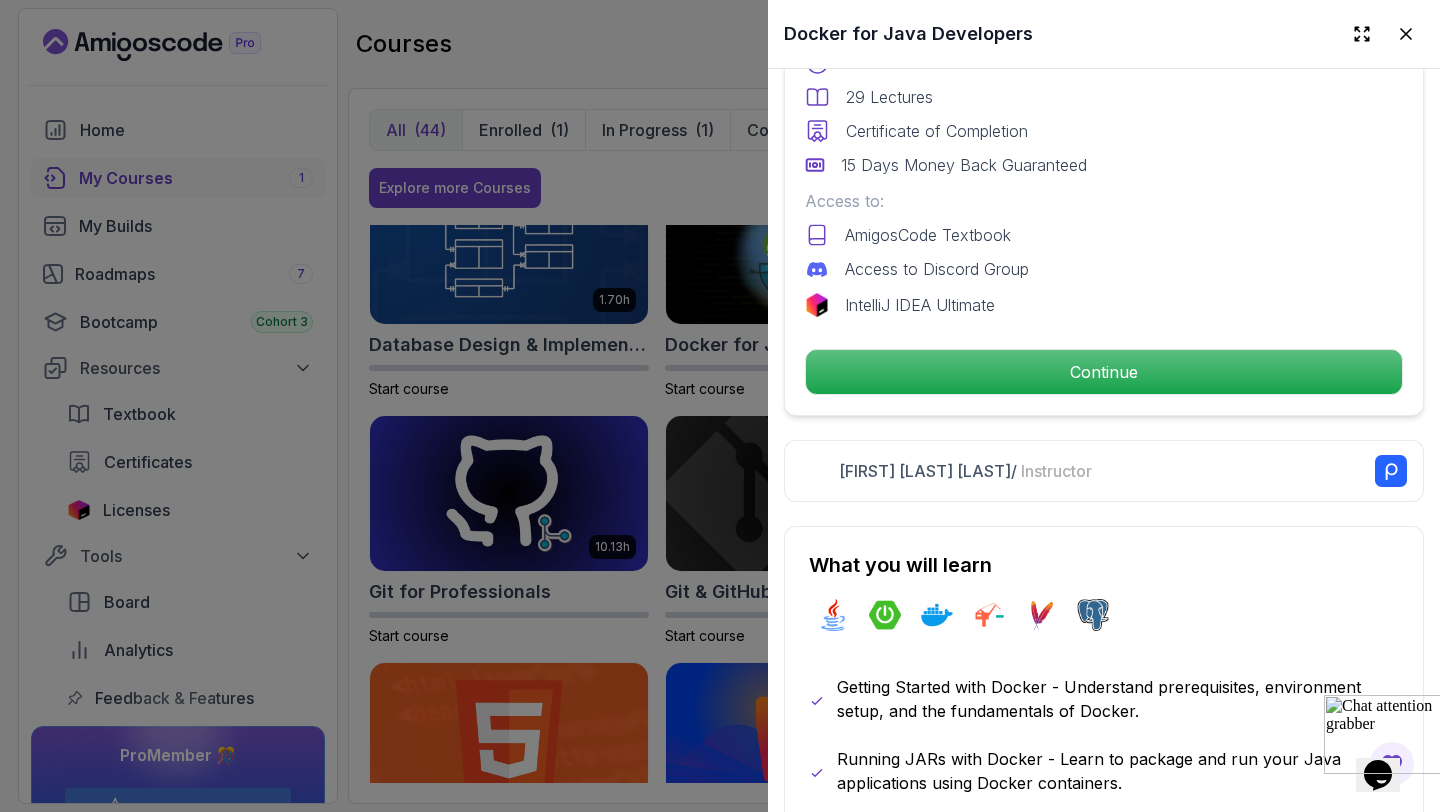 scroll, scrollTop: 724, scrollLeft: 0, axis: vertical 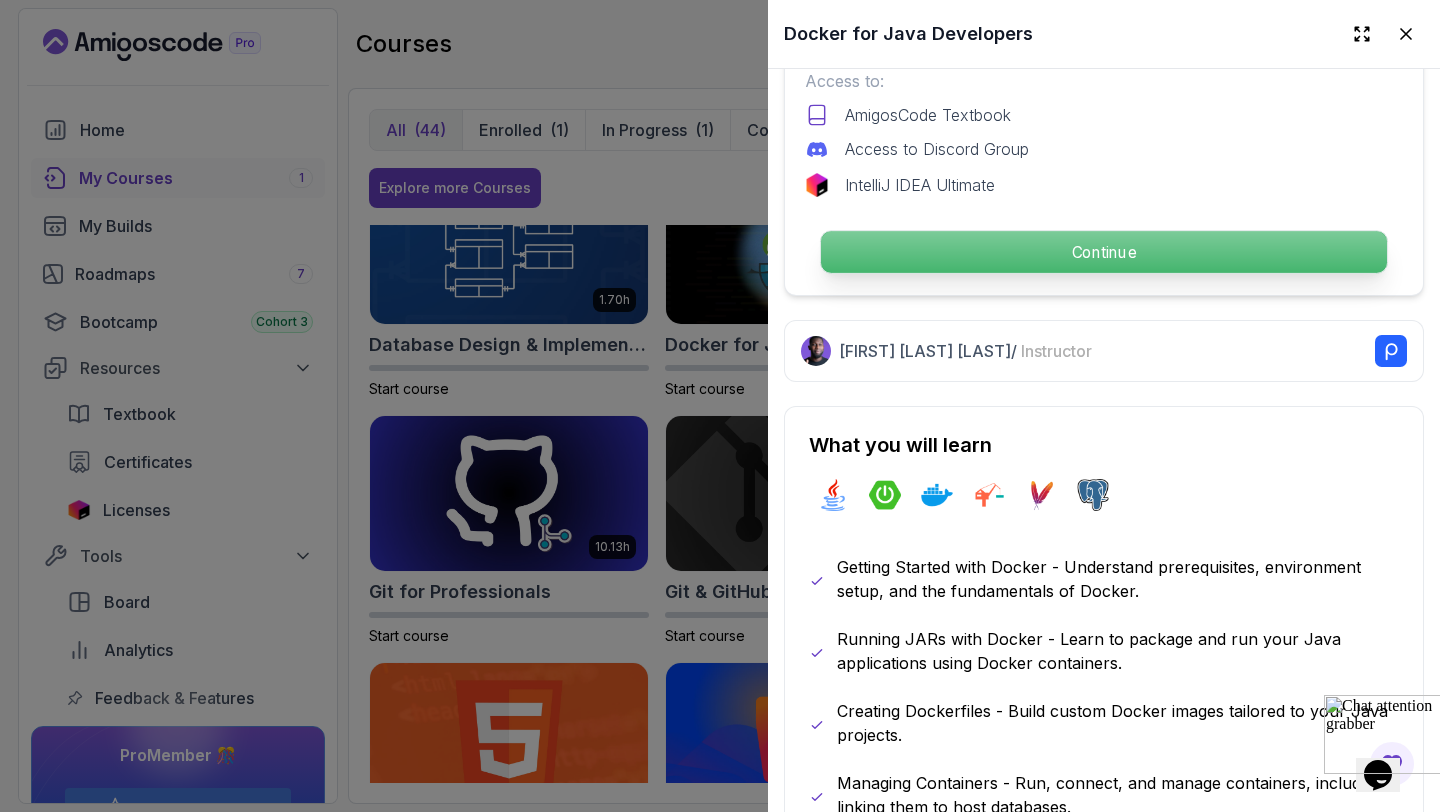 click on "Continue" at bounding box center [1104, 252] 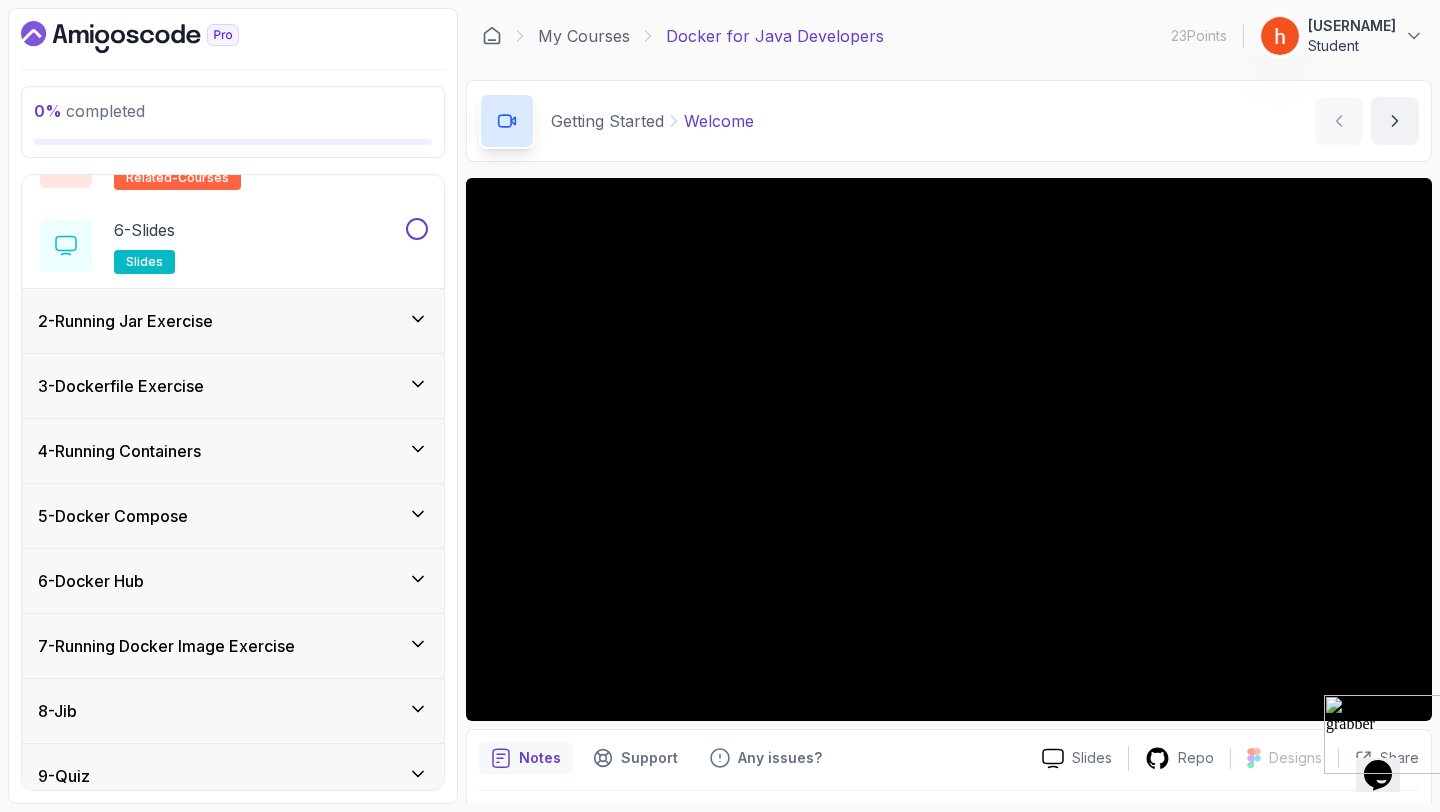 scroll, scrollTop: 467, scrollLeft: 0, axis: vertical 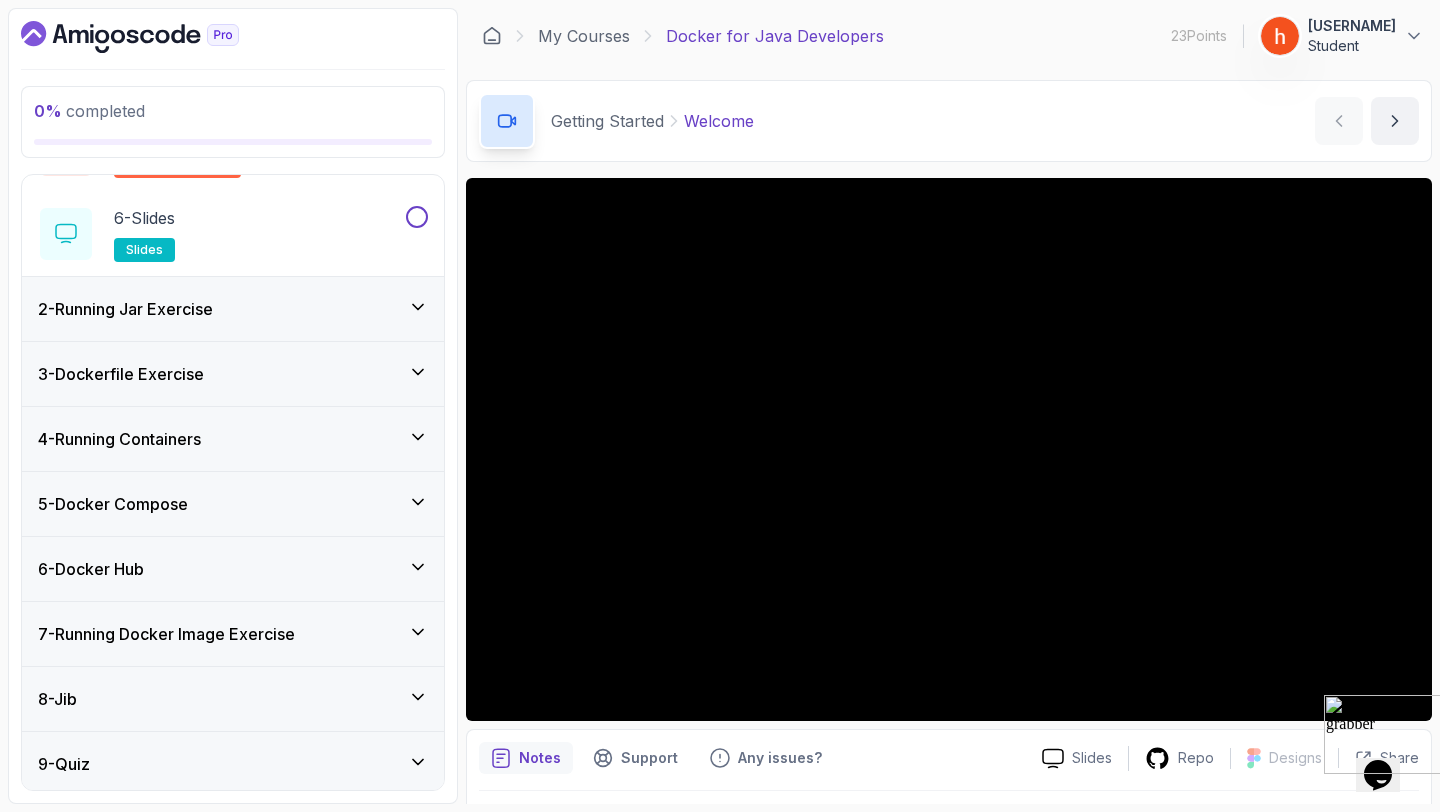 click on "2  -  Running Jar Exercise" at bounding box center (125, 309) 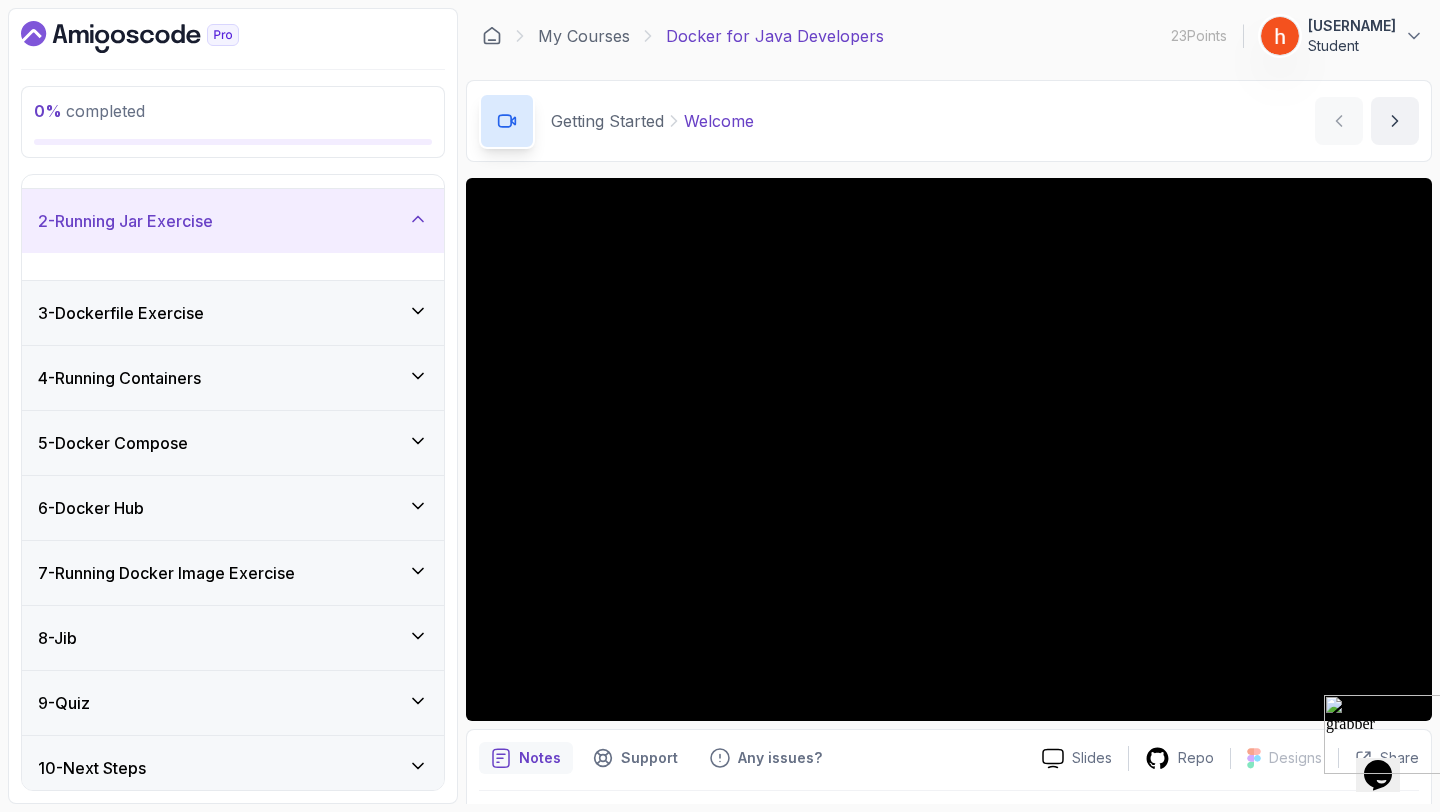 scroll, scrollTop: 34, scrollLeft: 0, axis: vertical 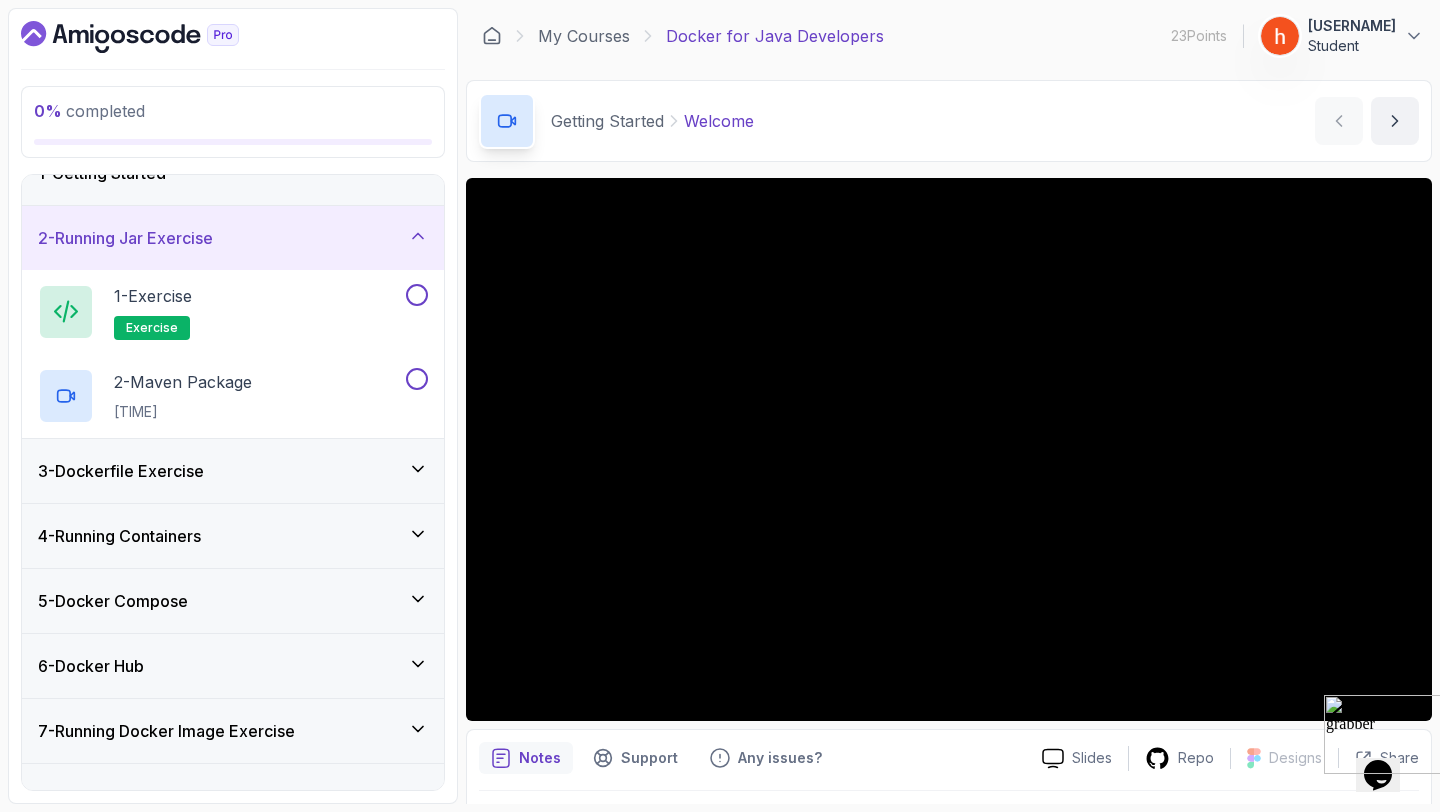 click on "2  -  Running Jar Exercise" at bounding box center [125, 238] 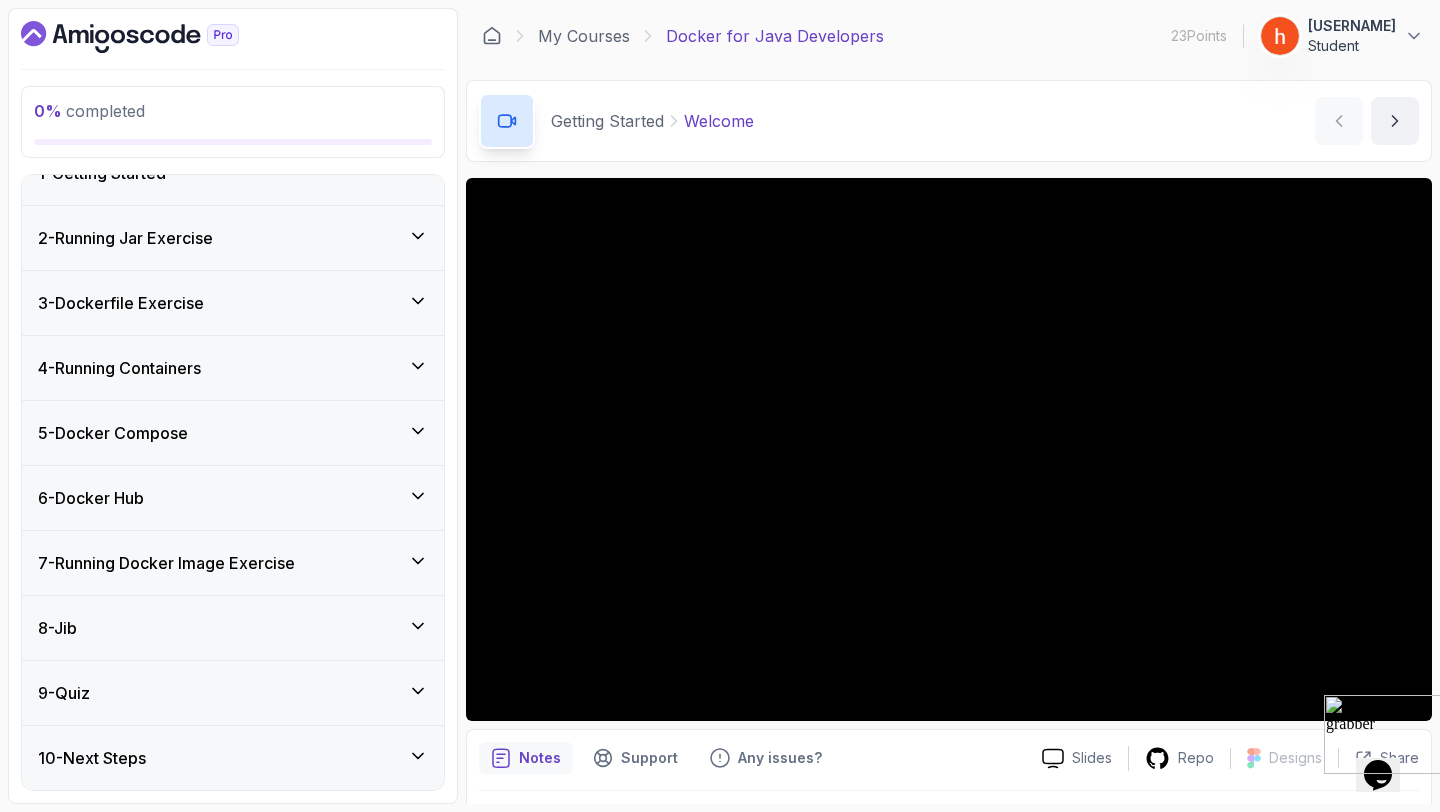 click on "3  -  Dockerfile Exercise" at bounding box center [121, 303] 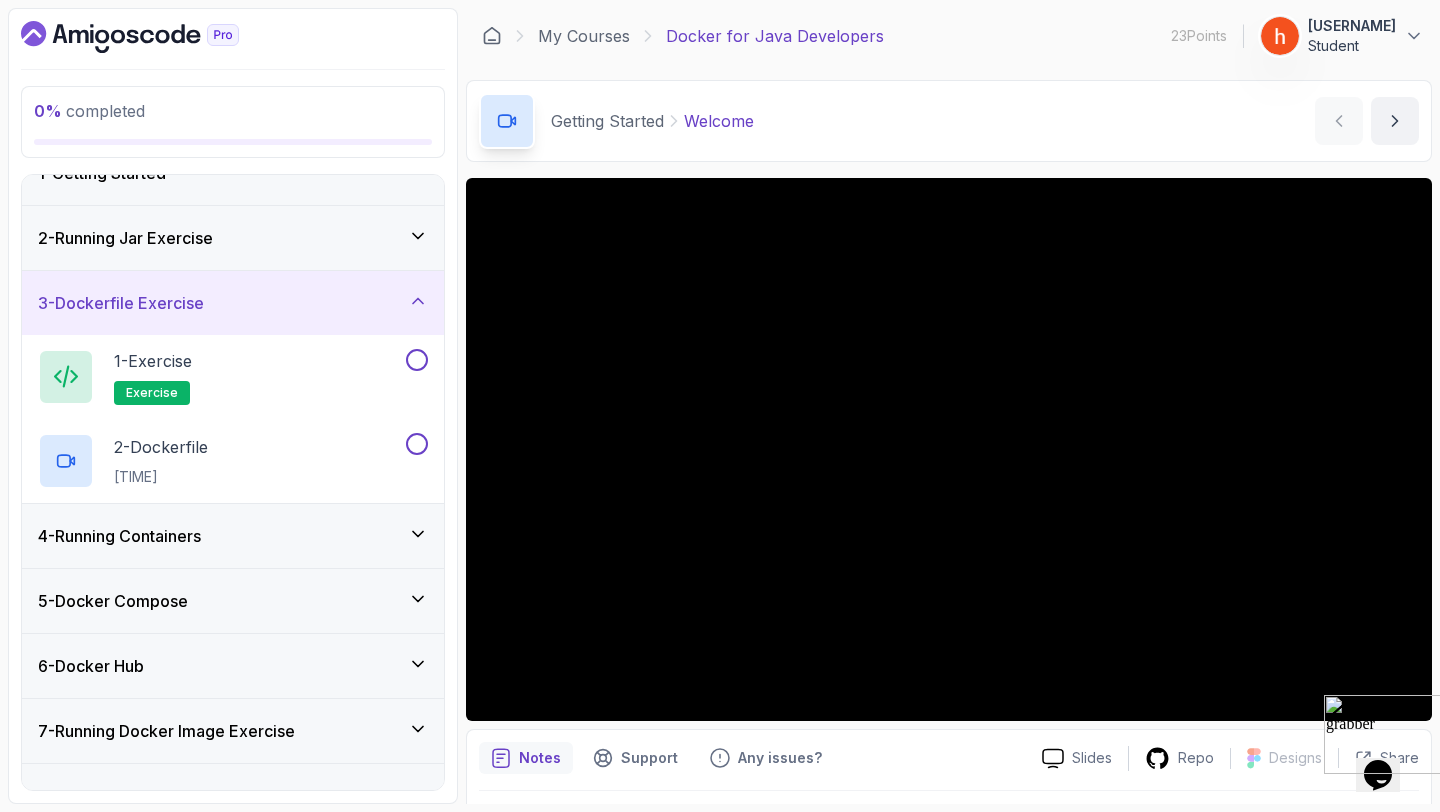 click on "3  -  Dockerfile Exercise" at bounding box center (121, 303) 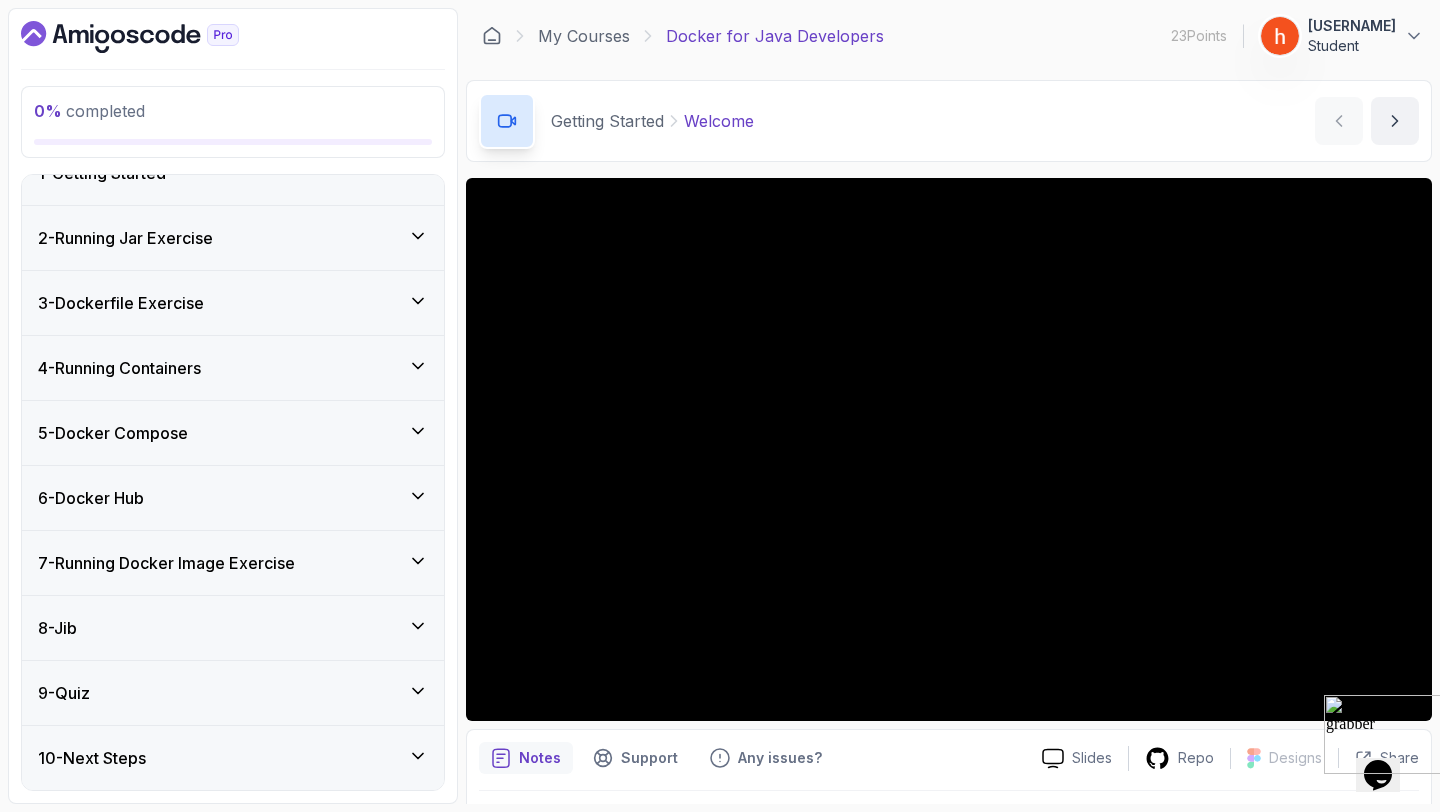 click on "4  -  Running Containers" at bounding box center (119, 368) 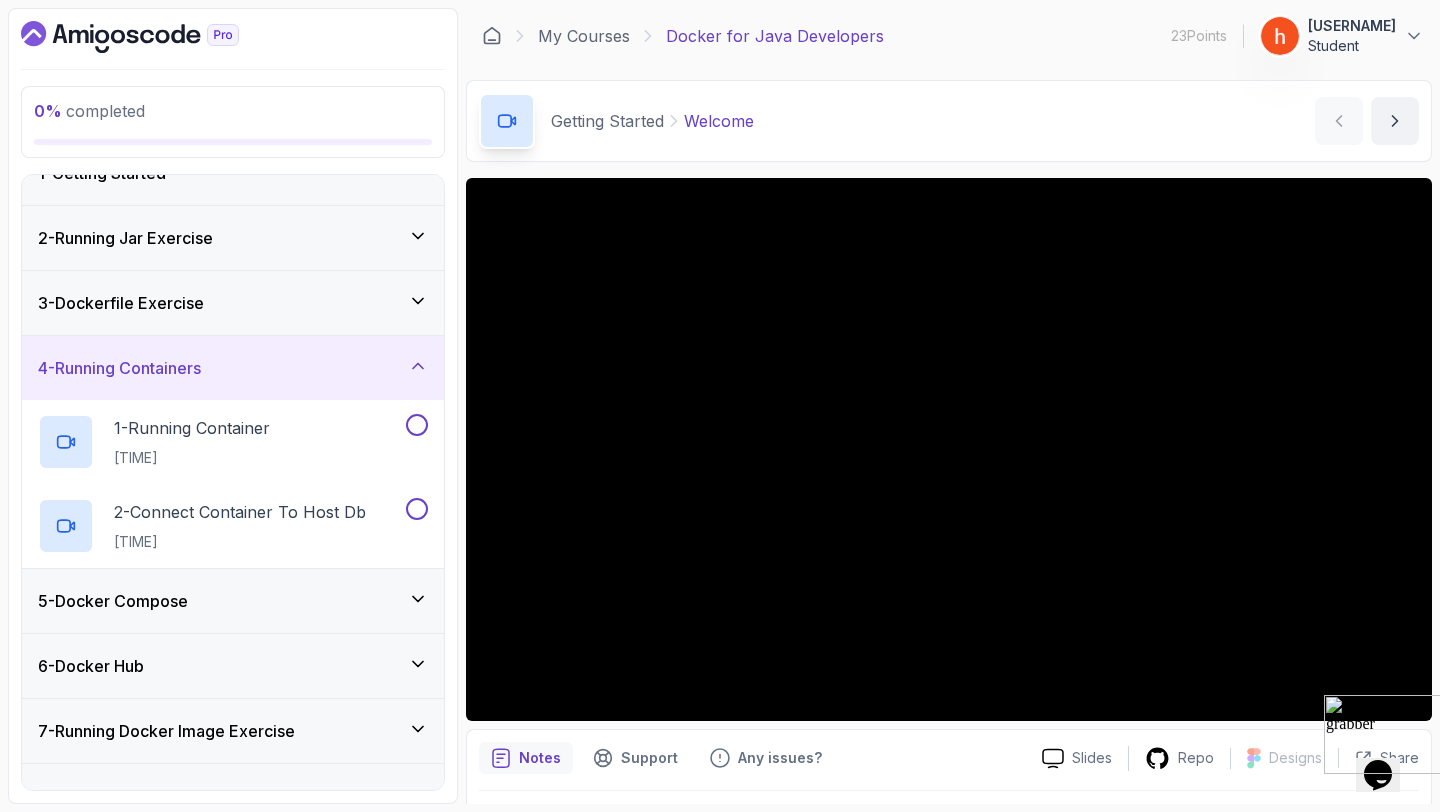 click on "4  -  Running Containers" at bounding box center (119, 368) 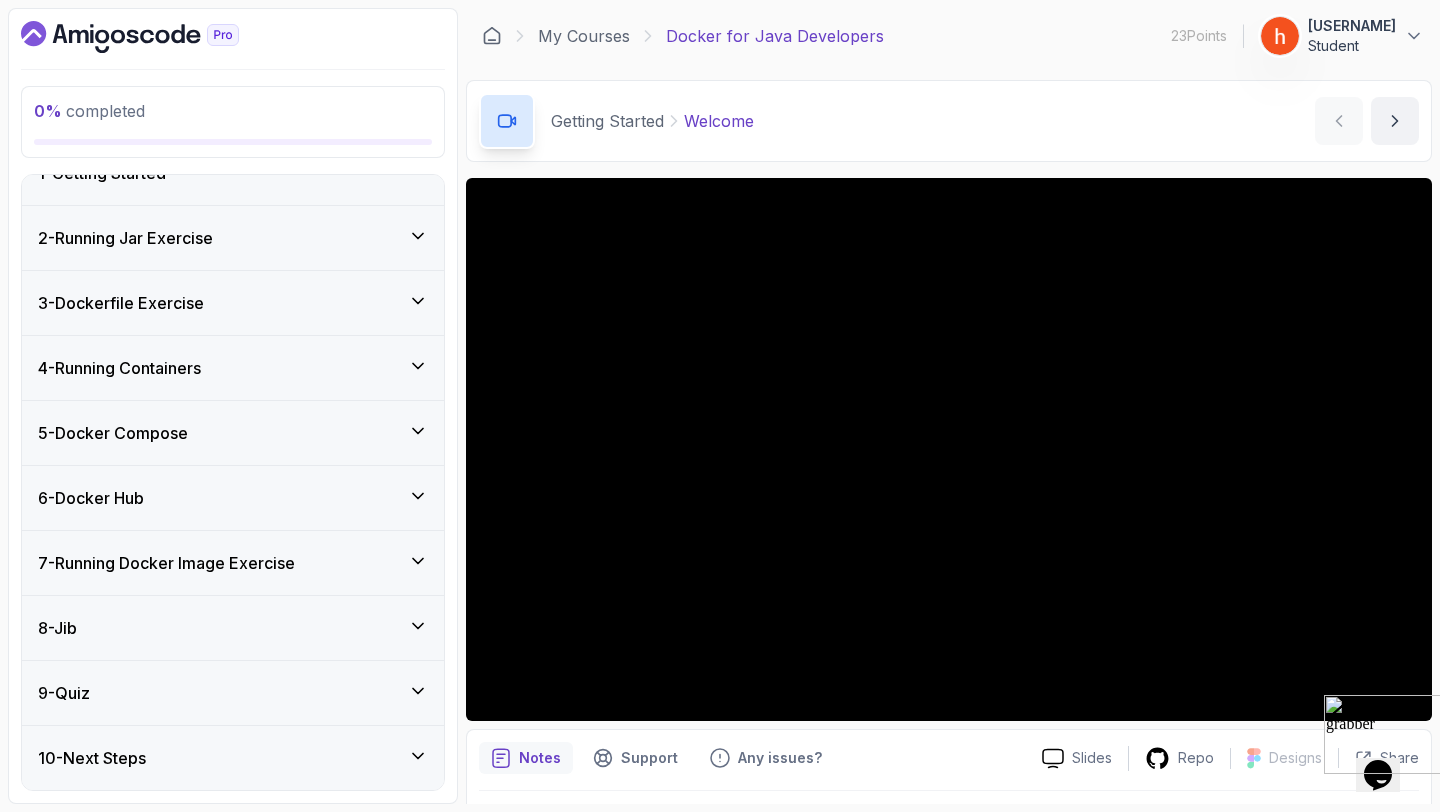 scroll, scrollTop: 0, scrollLeft: 0, axis: both 